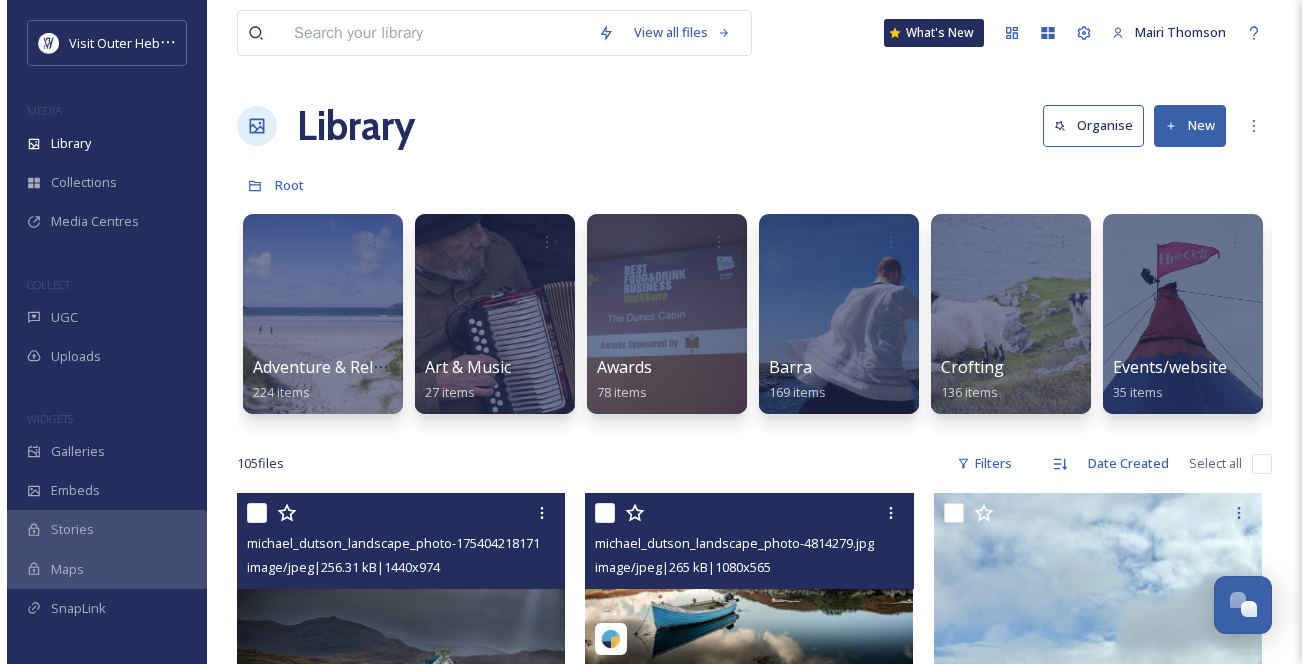 scroll, scrollTop: 454, scrollLeft: 0, axis: vertical 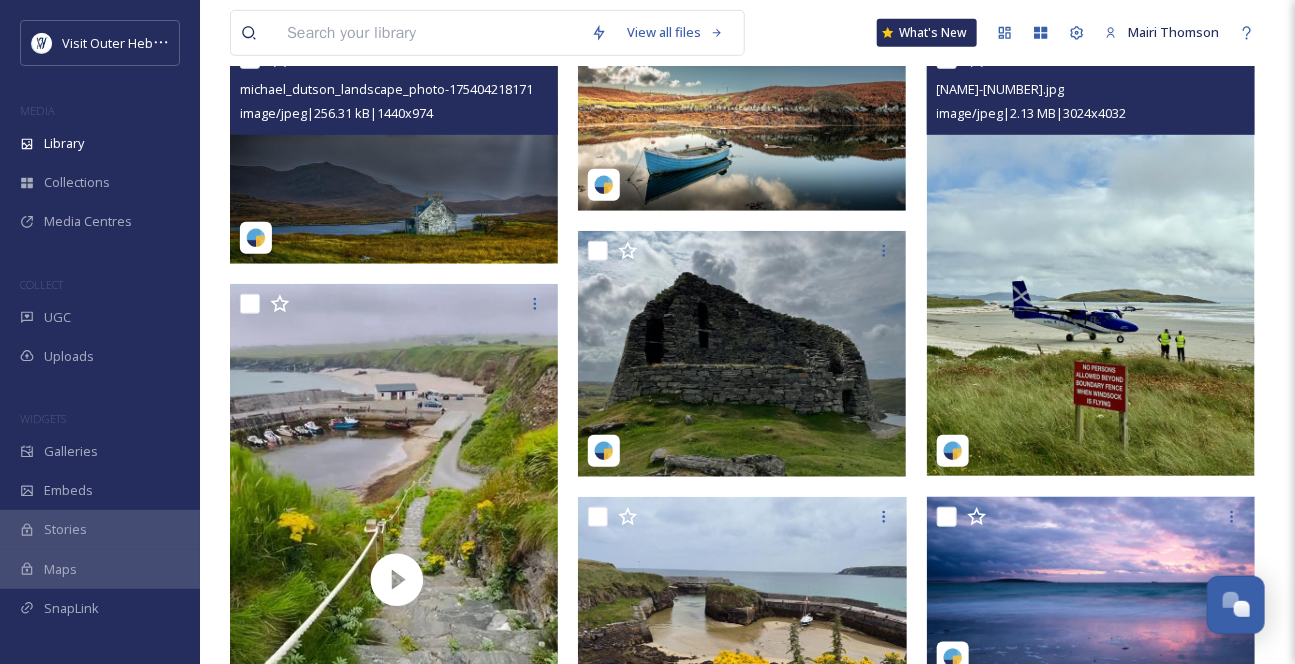 click at bounding box center (1091, 257) 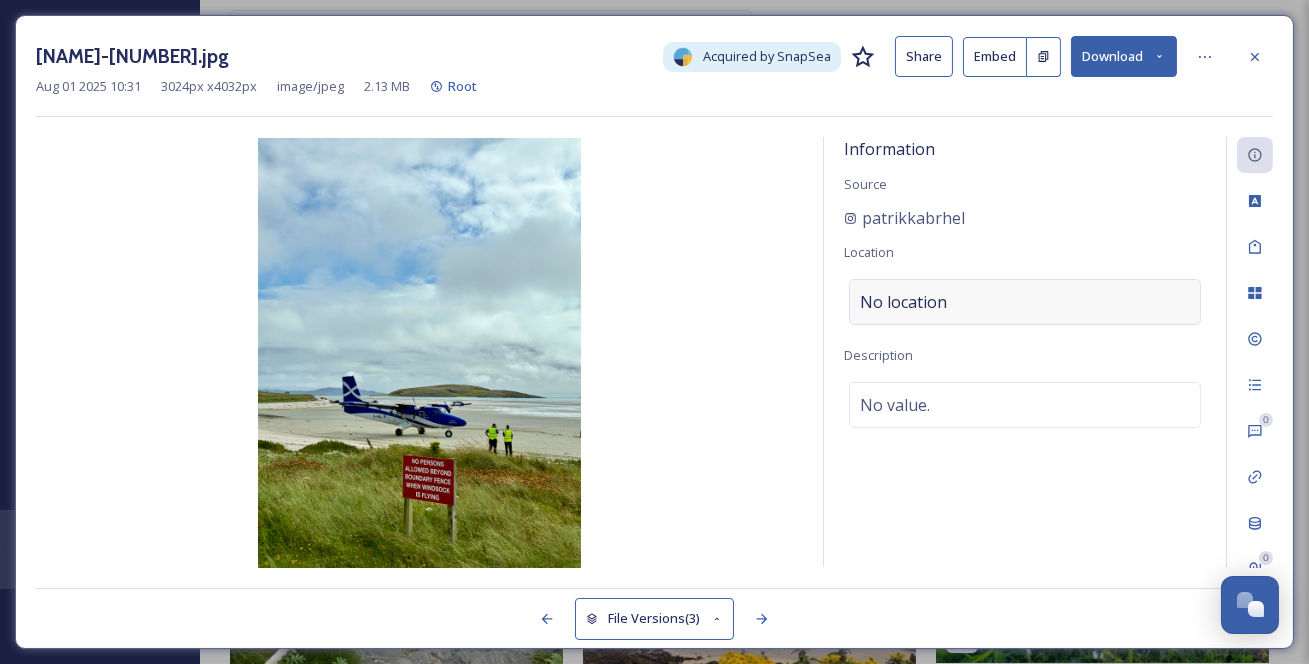 click on "No location" at bounding box center (903, 302) 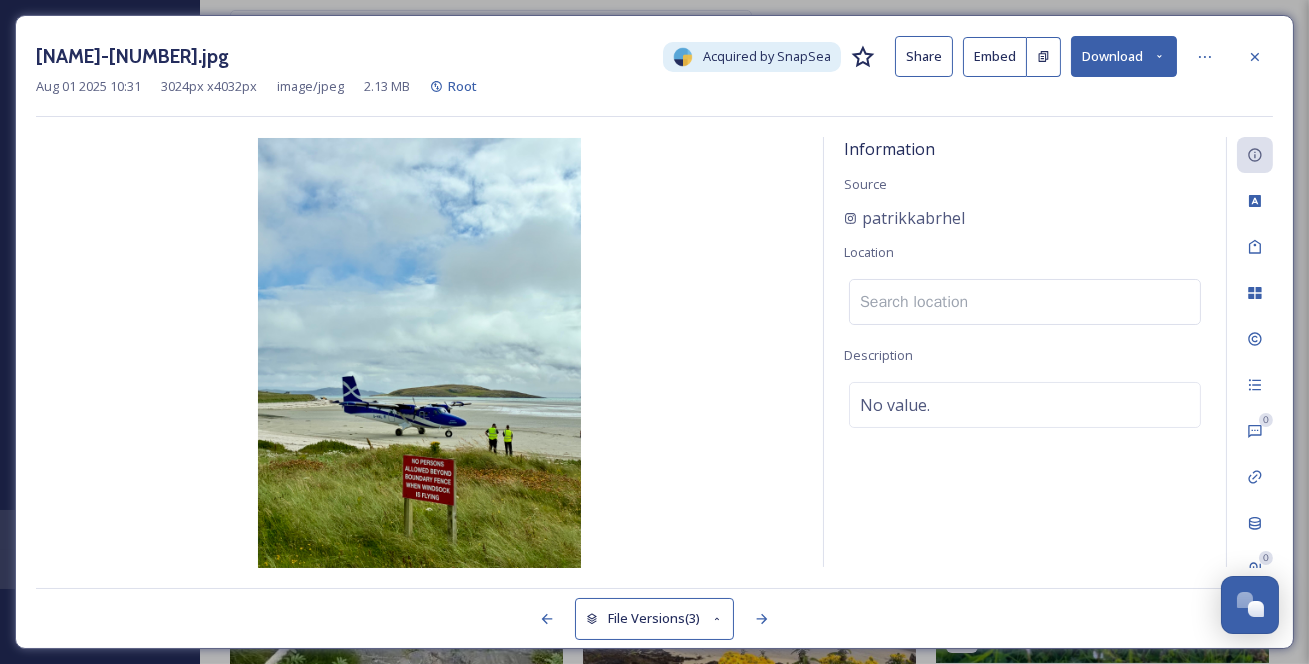 click at bounding box center (1025, 302) 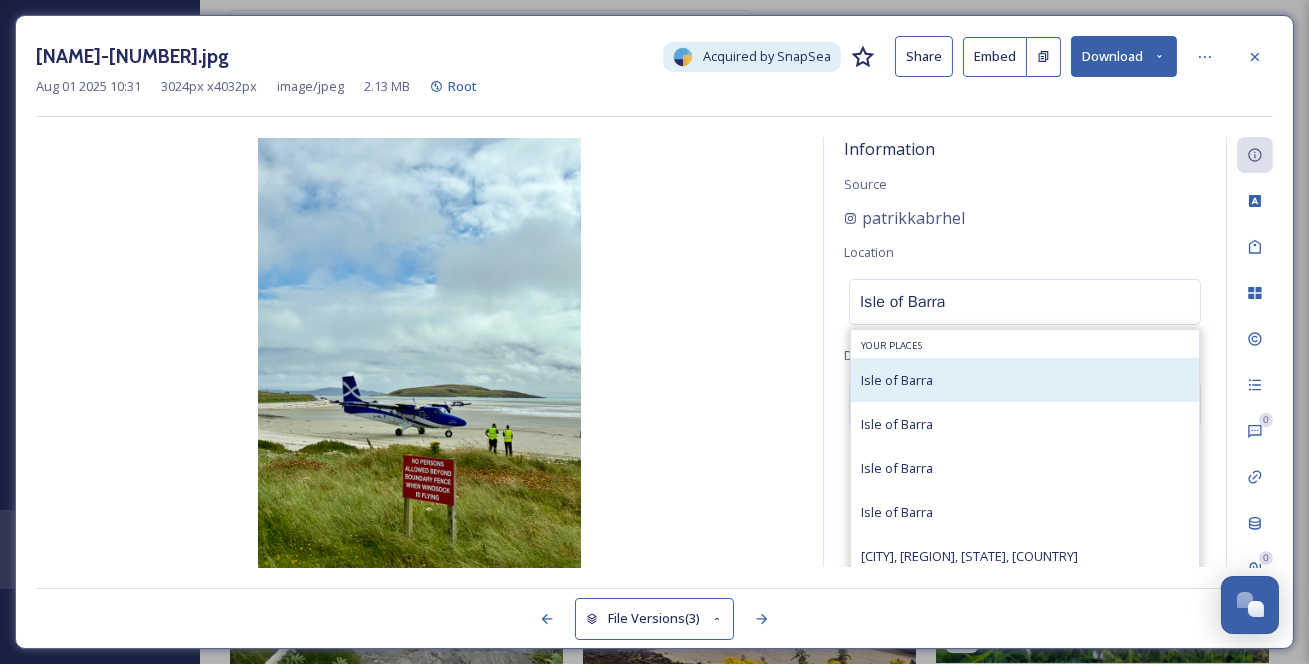type on "Isle of Barra" 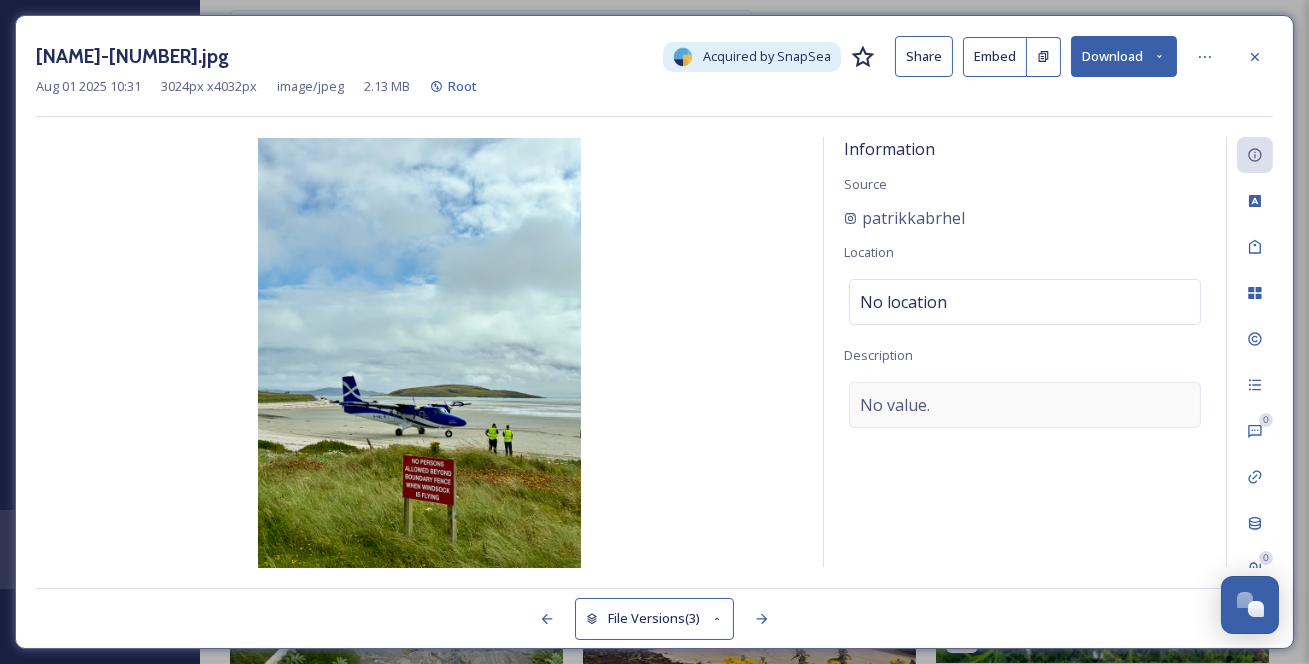 click on "No value." at bounding box center (895, 405) 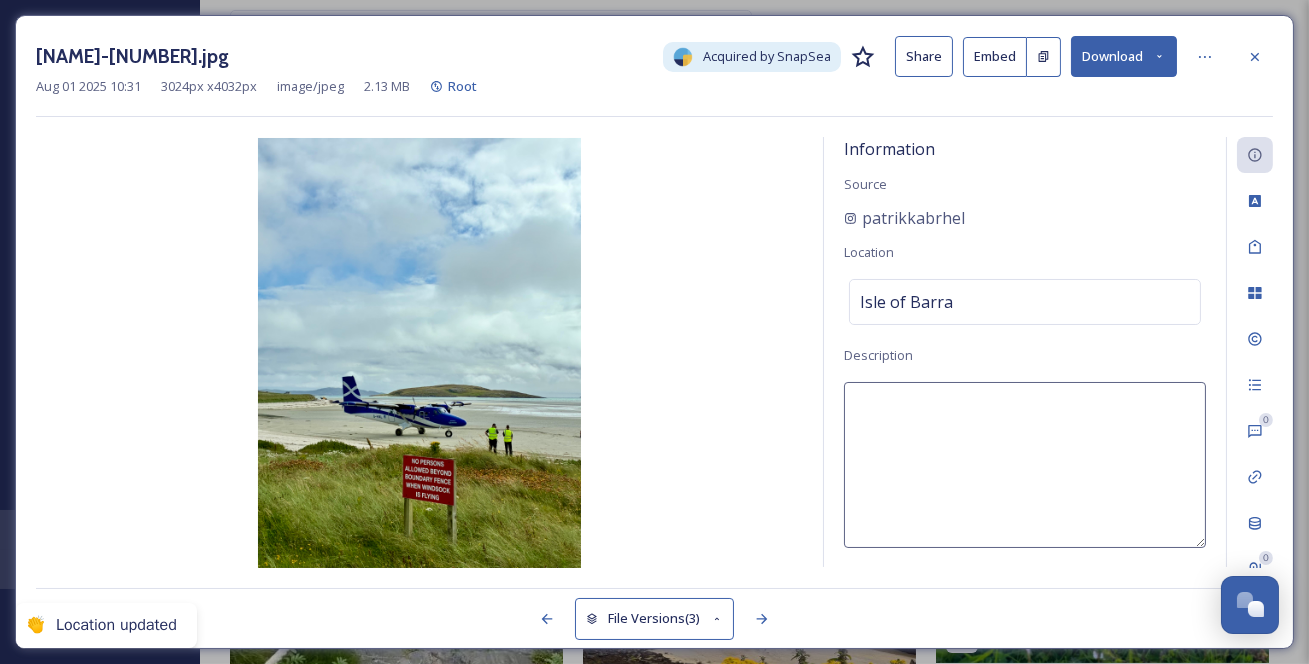 click at bounding box center [1025, 465] 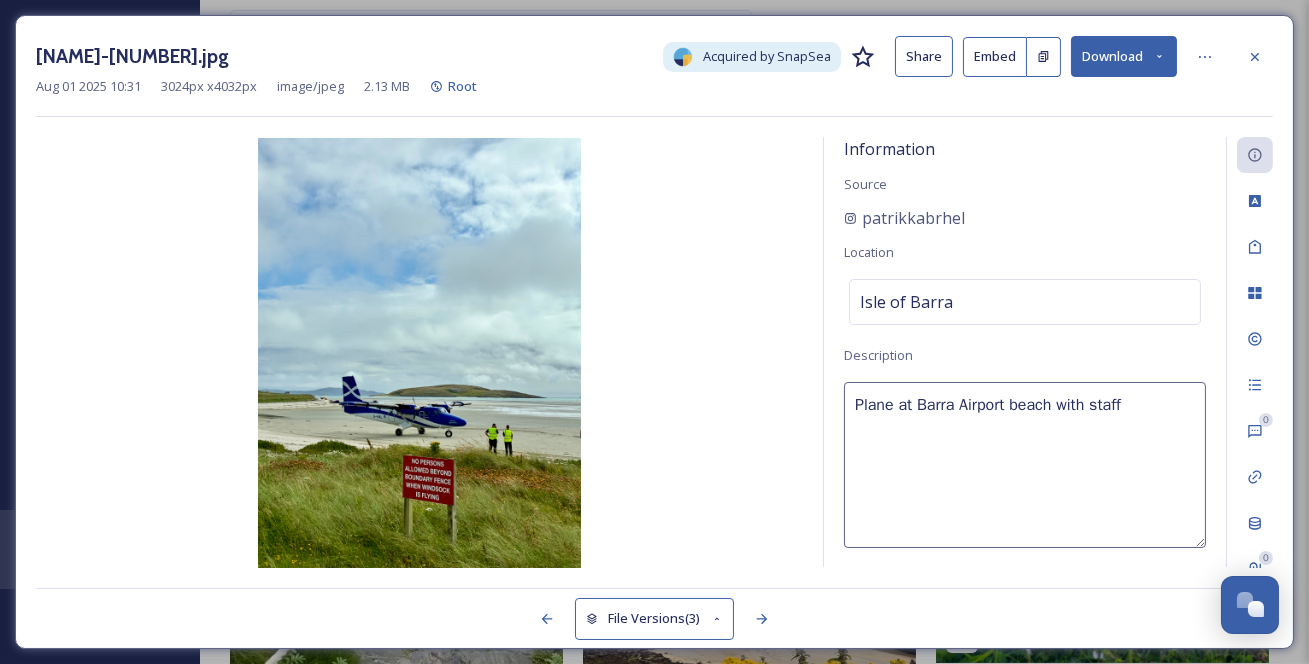 type on "Plane at Barra Airport beach with staff" 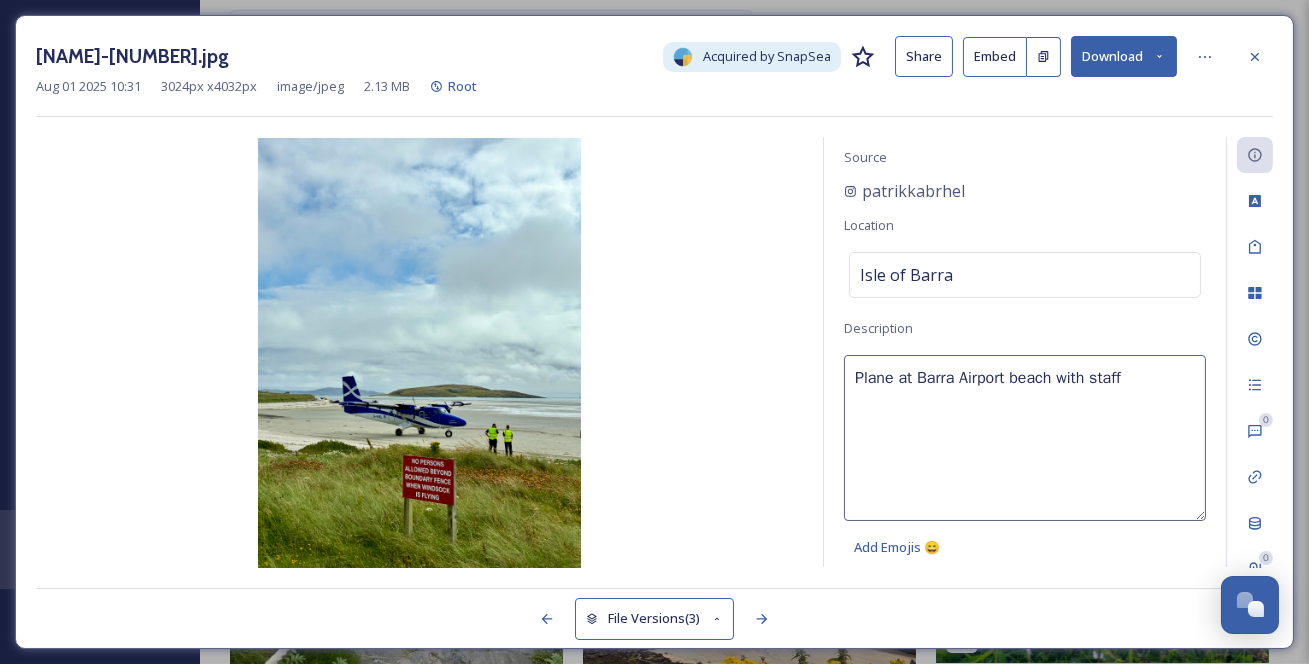 scroll, scrollTop: 100, scrollLeft: 0, axis: vertical 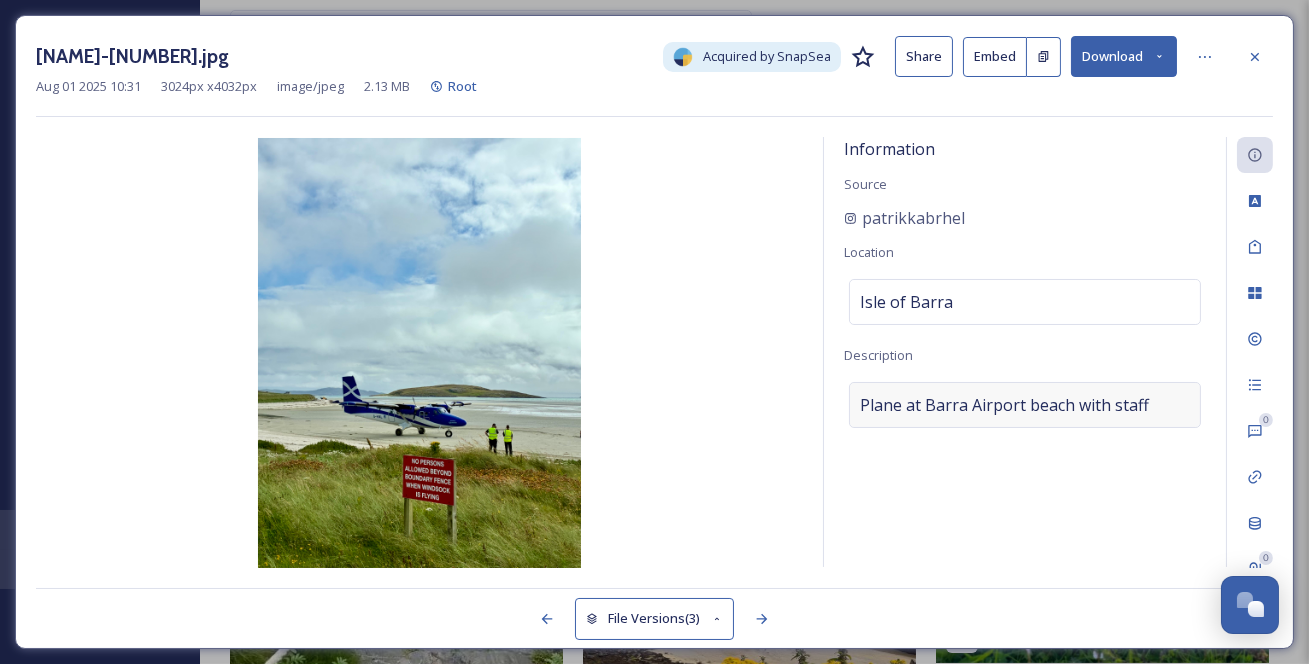 click on "Plane at Barra Airport beach with staff" at bounding box center [1004, 405] 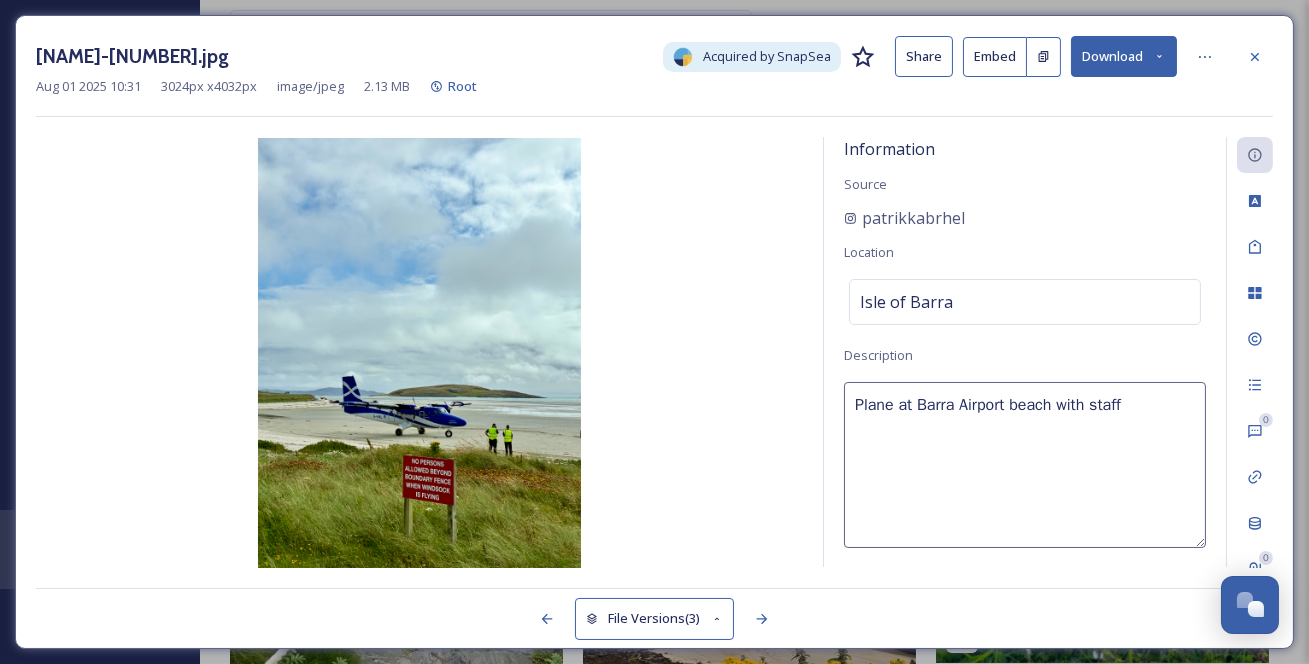 click on "Plane at Barra Airport beach with staff" at bounding box center (1025, 465) 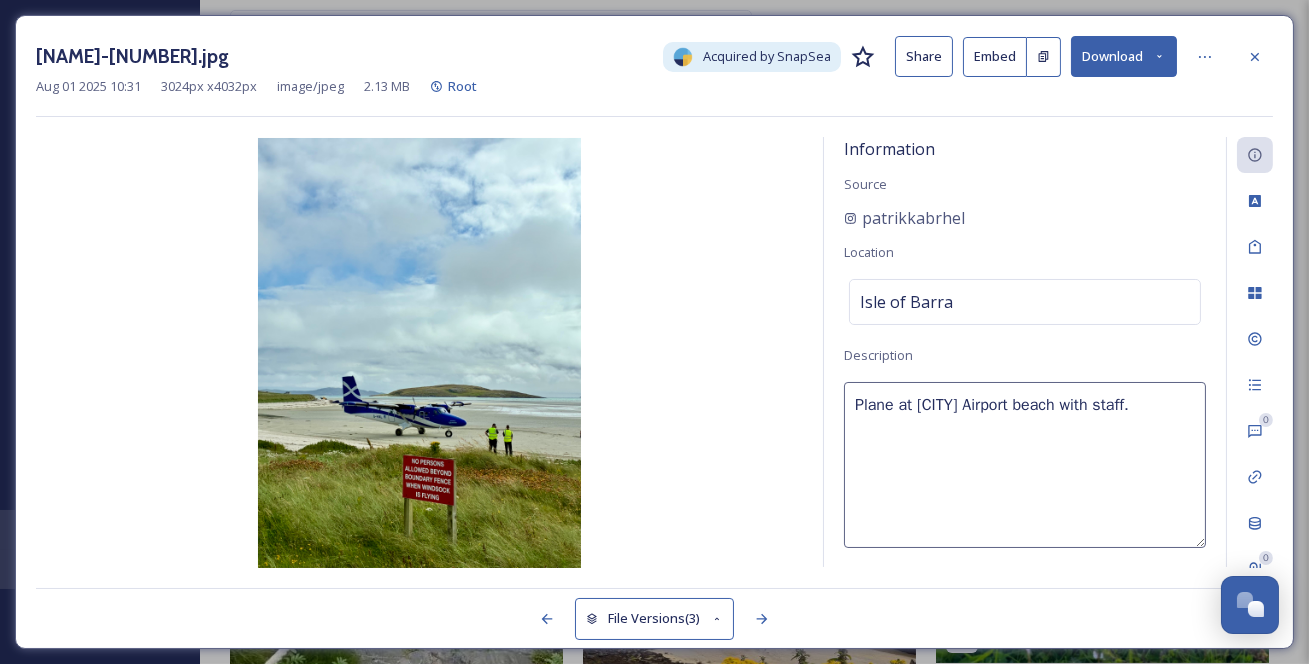 type on "Plane at [CITY] Airport beach with staff." 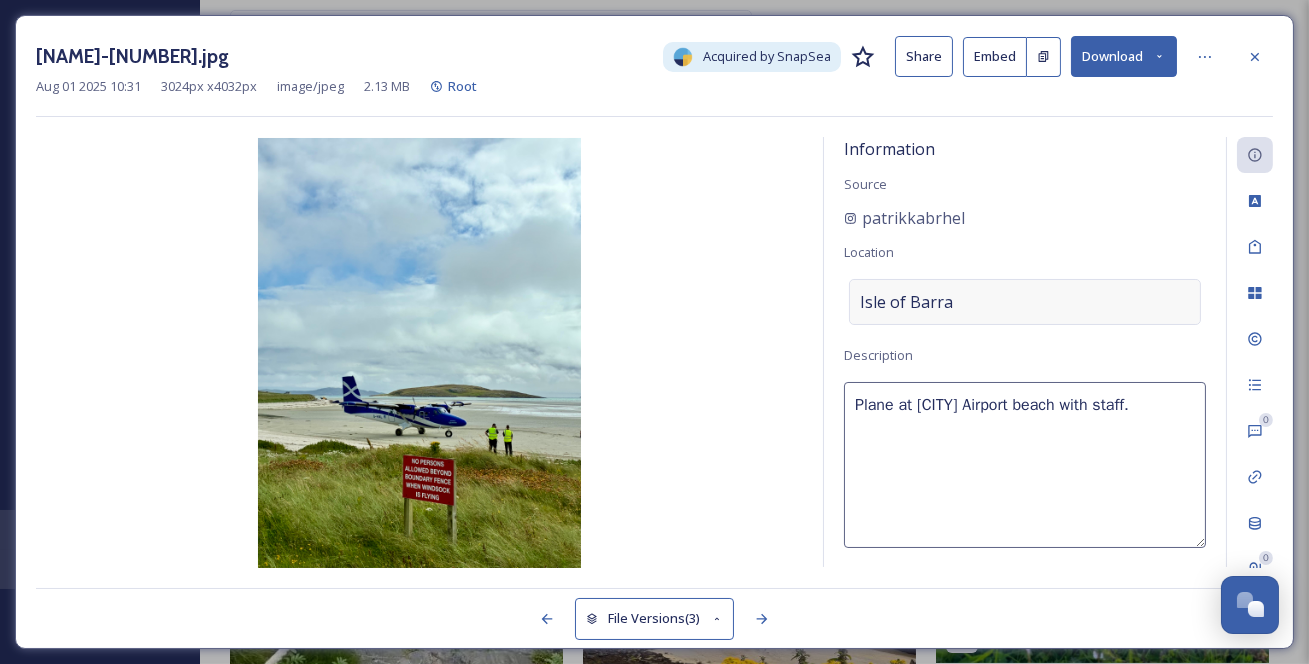 scroll, scrollTop: 0, scrollLeft: 0, axis: both 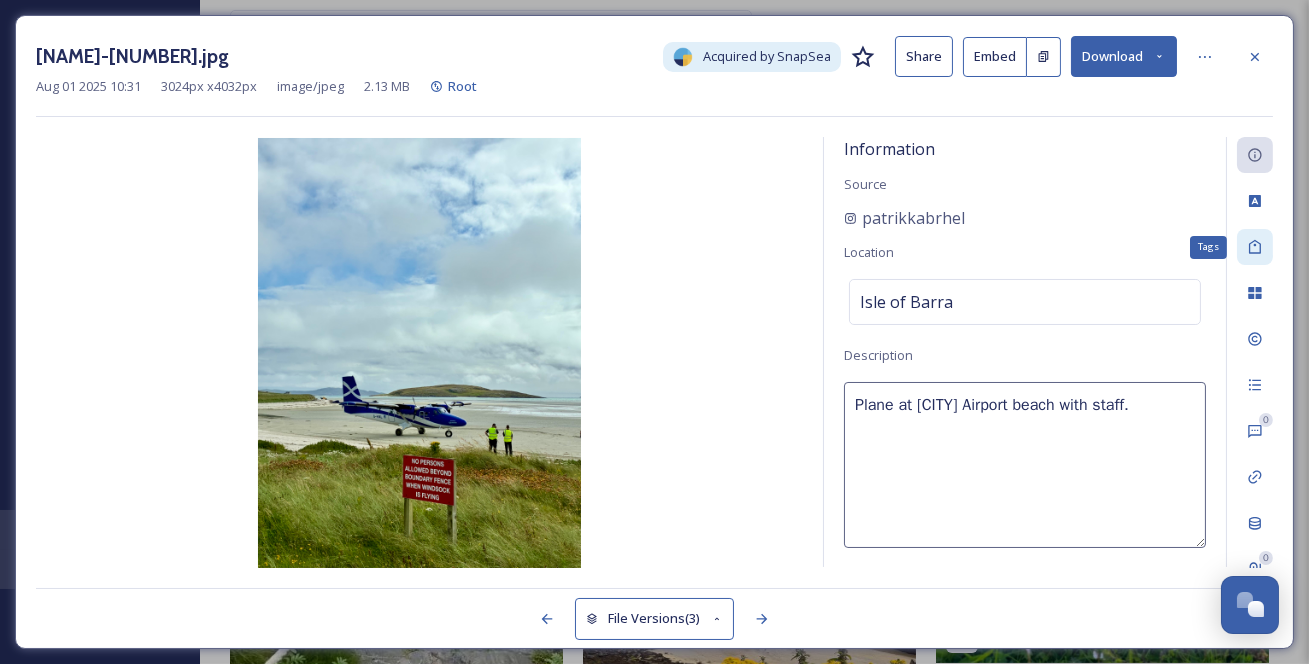 click 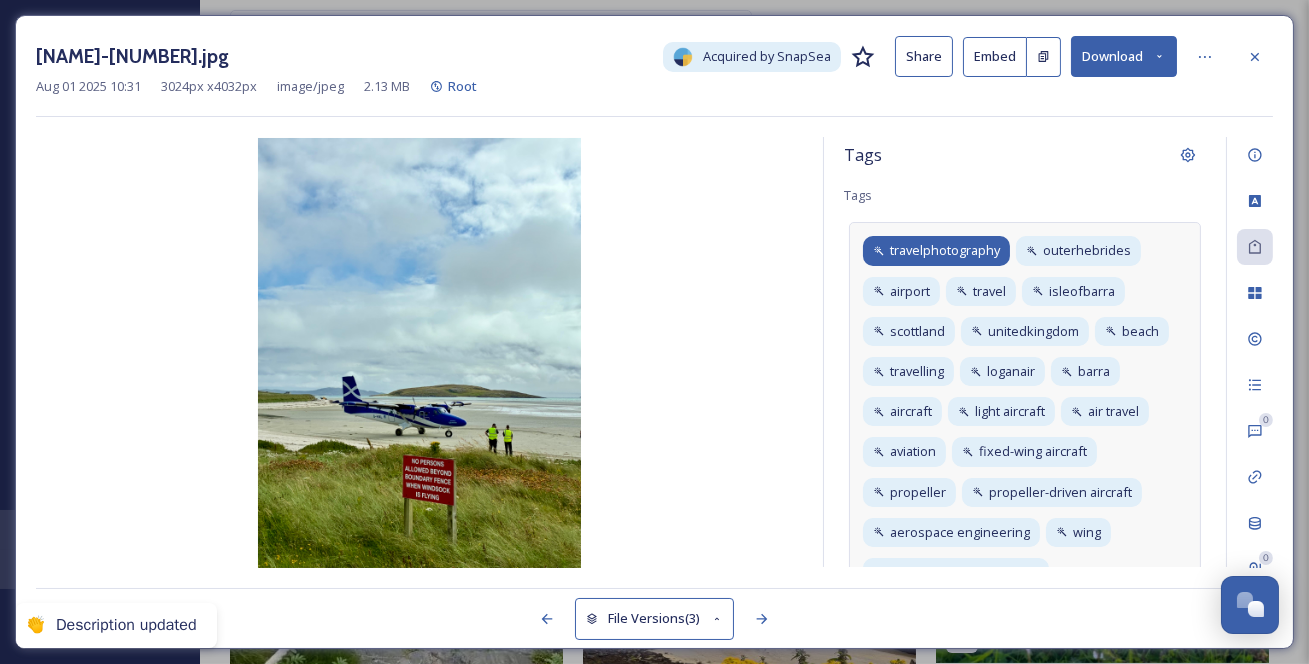click on "travelphotography" at bounding box center (945, 250) 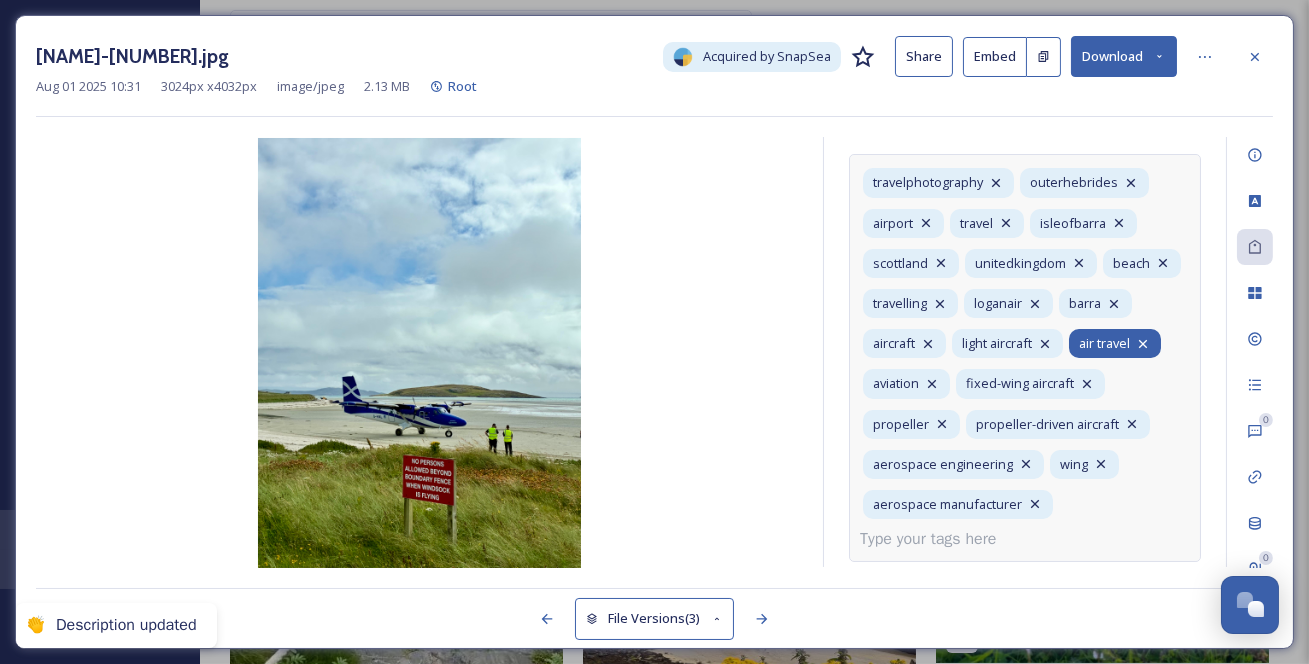 click 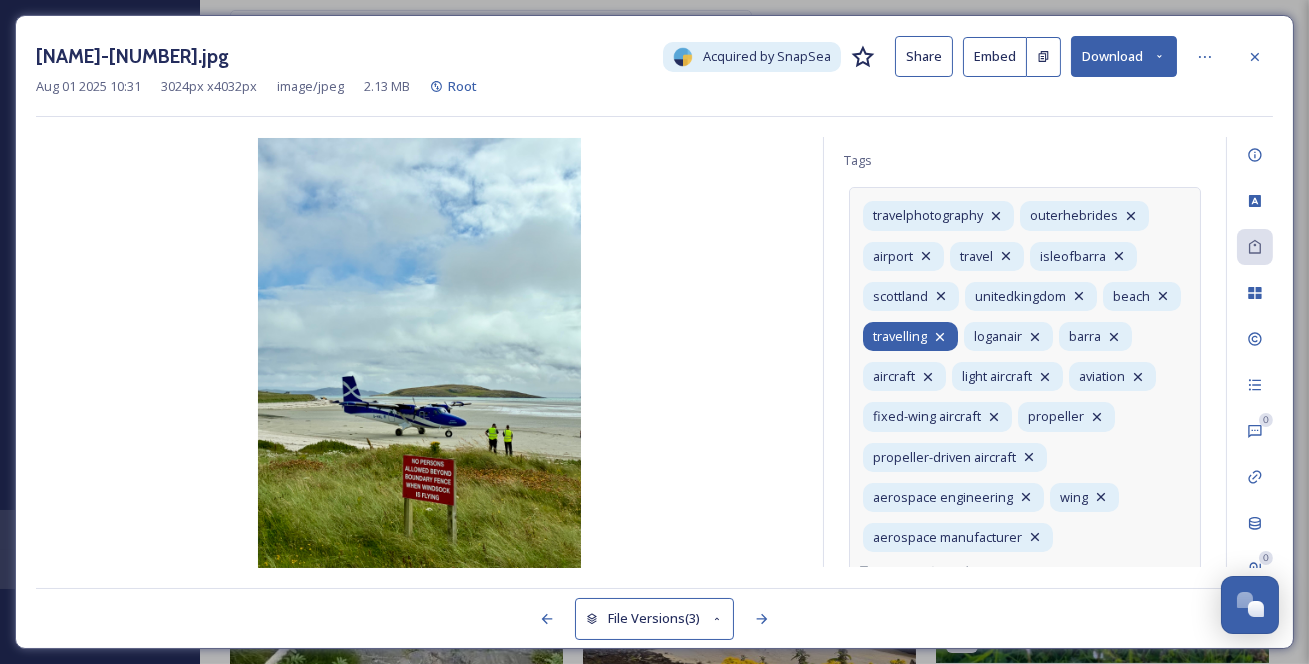 scroll, scrollTop: 30, scrollLeft: 0, axis: vertical 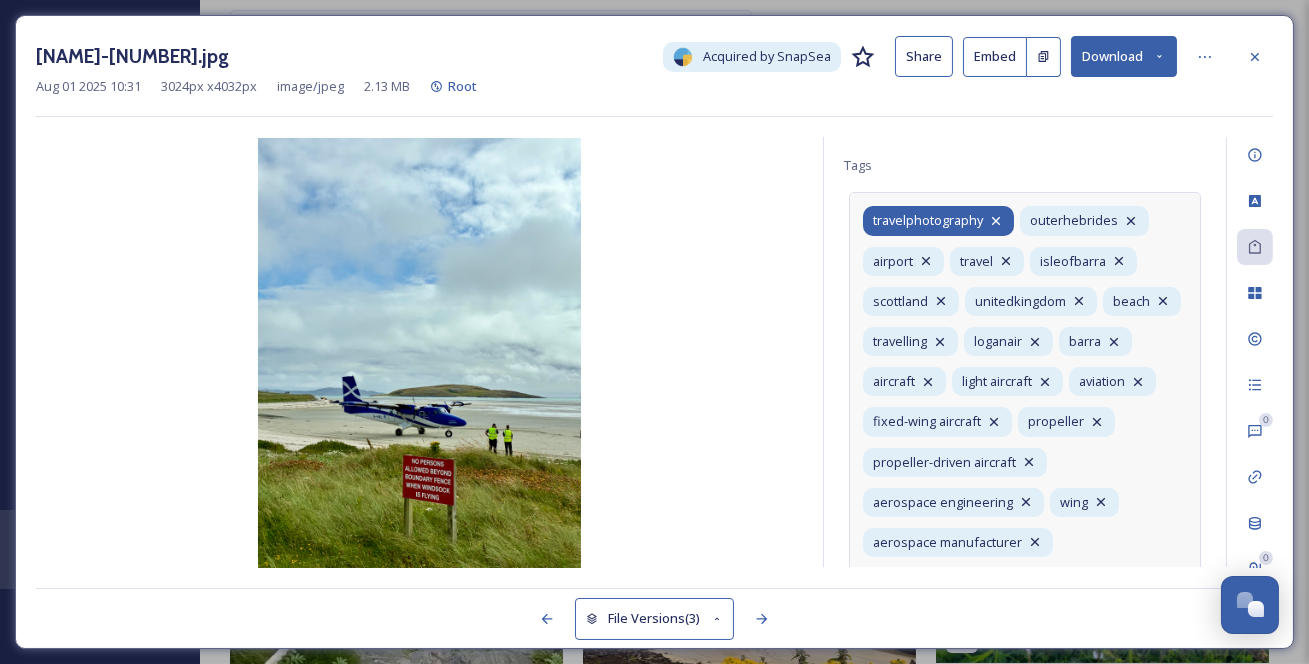 click 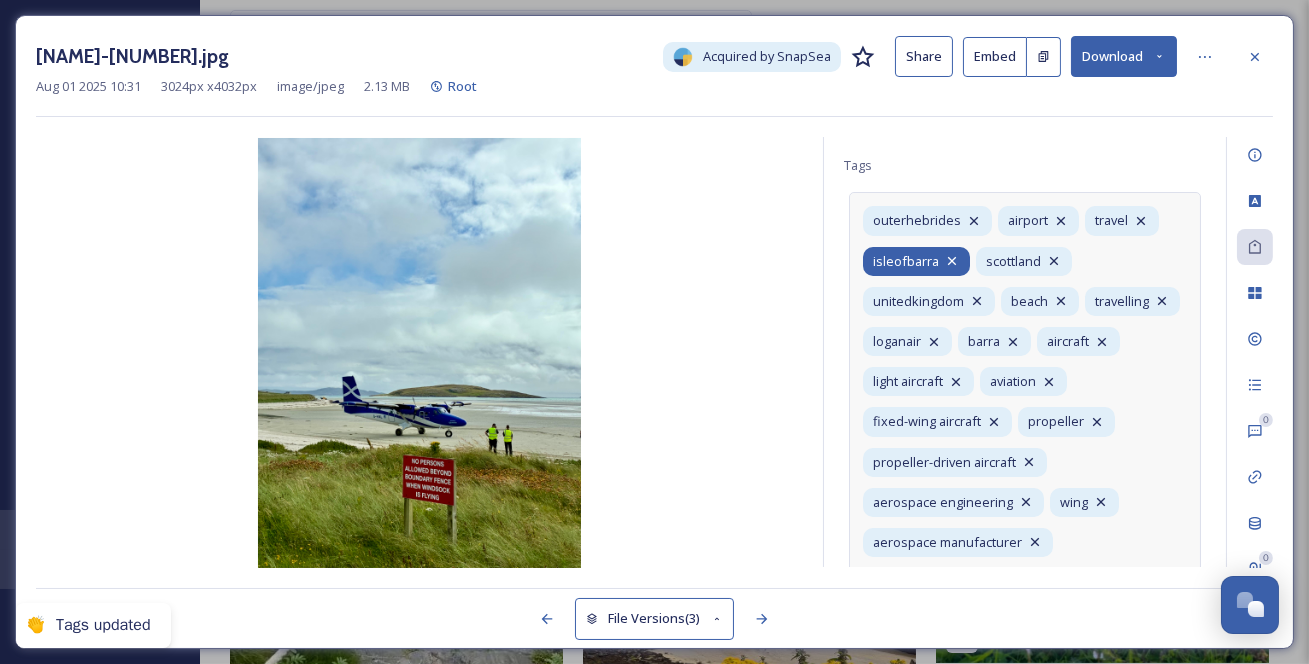 drag, startPoint x: 993, startPoint y: 282, endPoint x: 1048, endPoint y: 276, distance: 55.326305 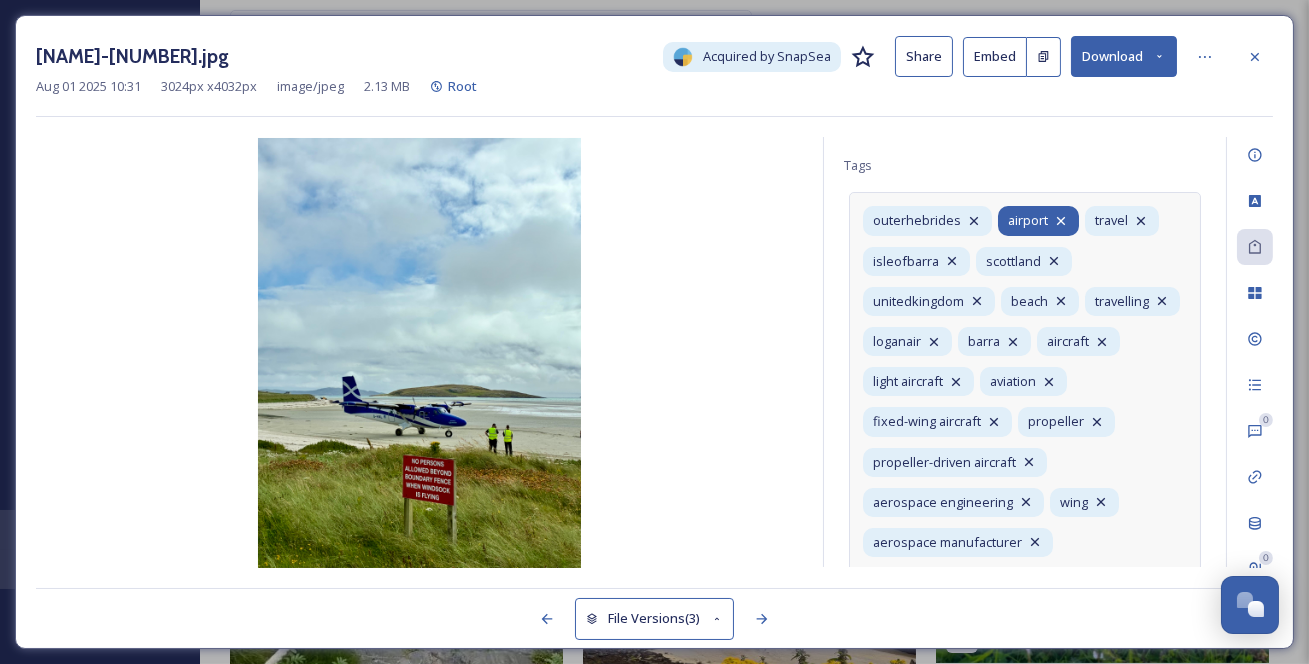 click 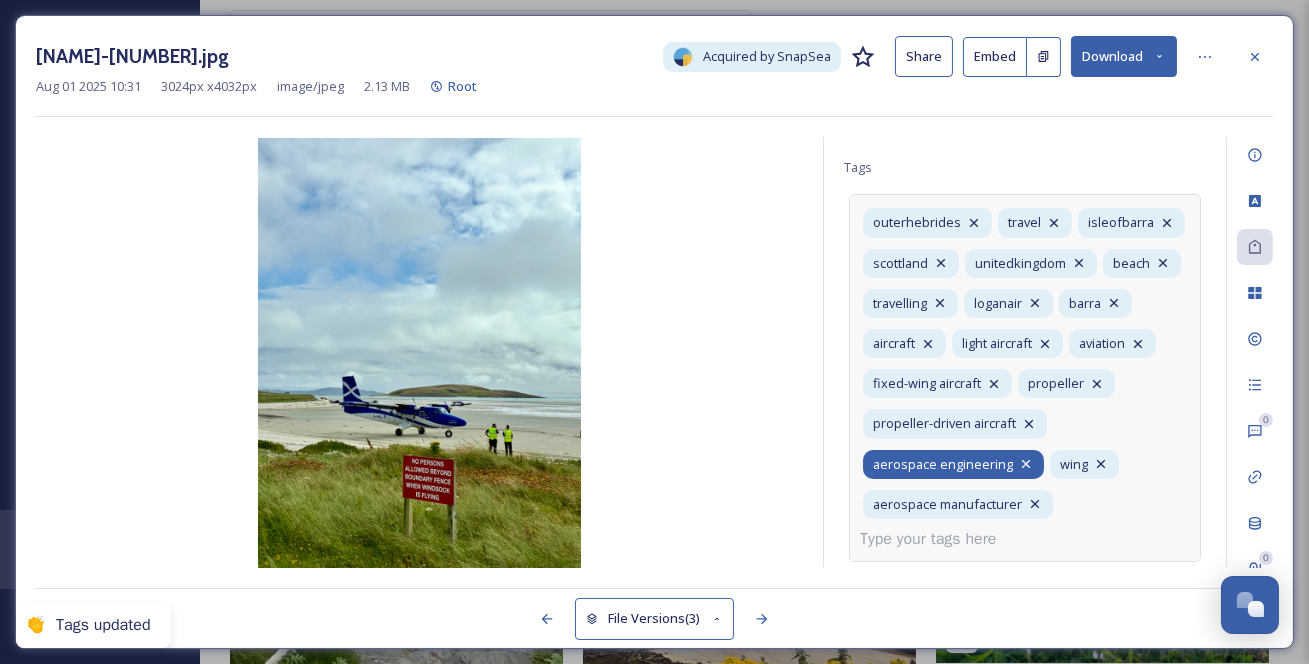 scroll, scrollTop: 121, scrollLeft: 0, axis: vertical 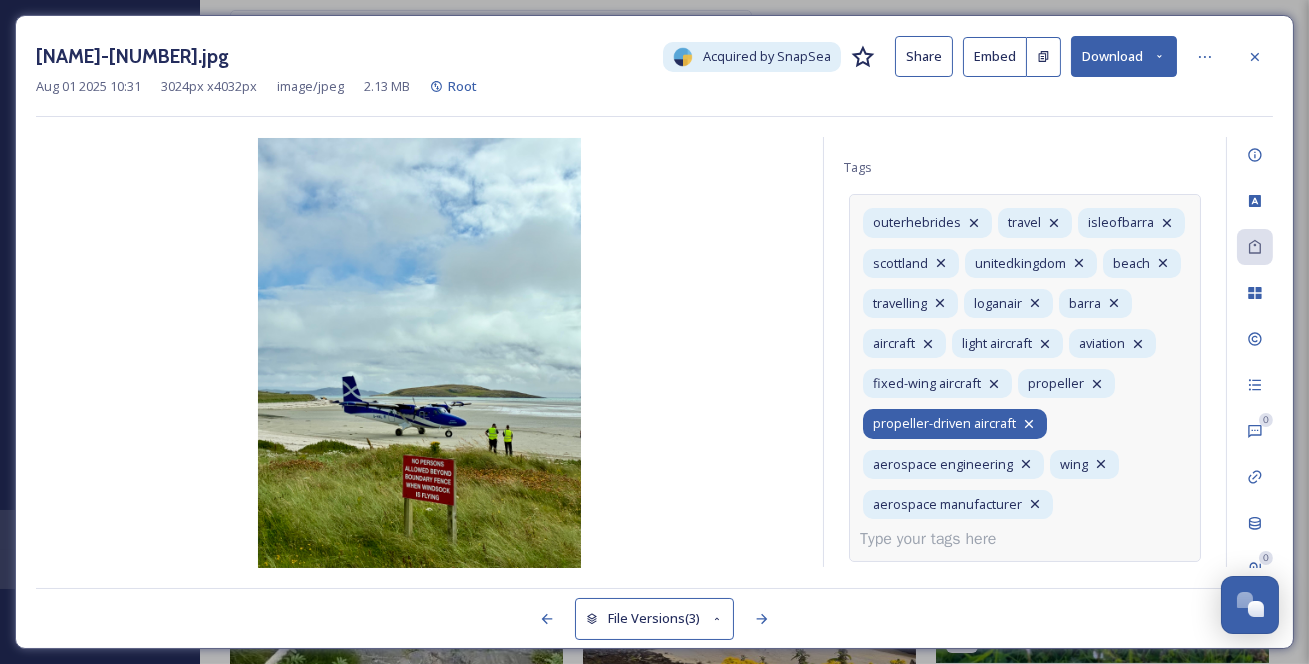 click 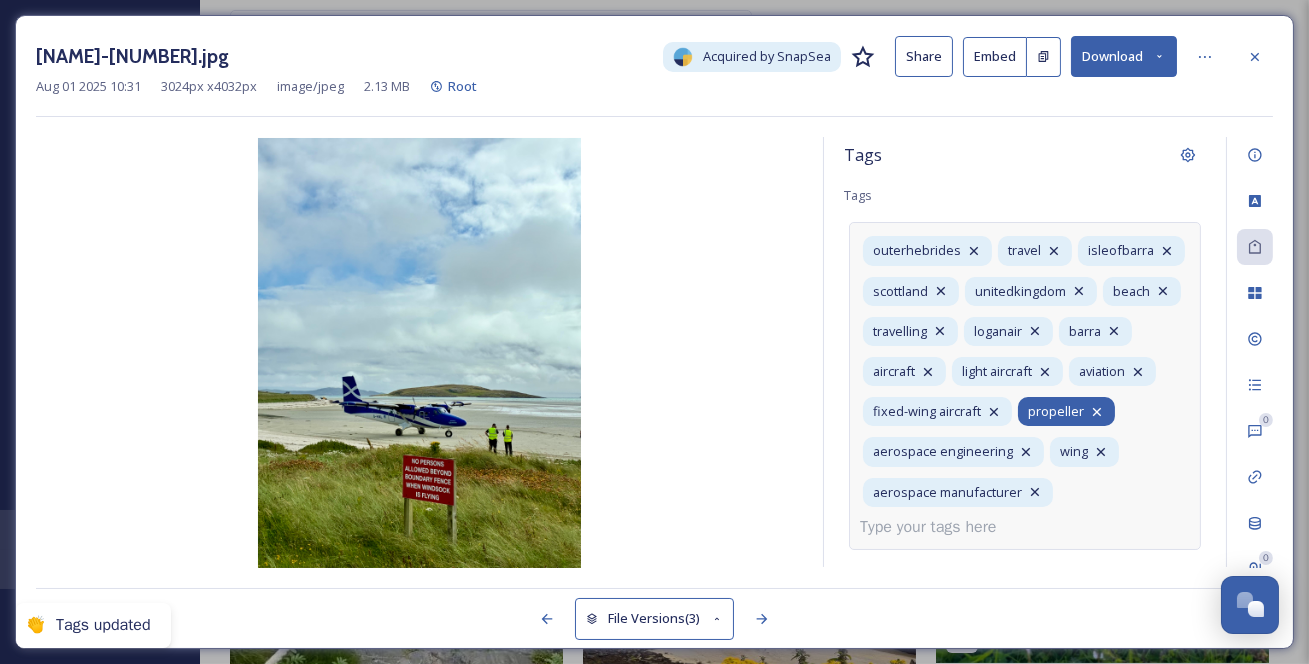 click 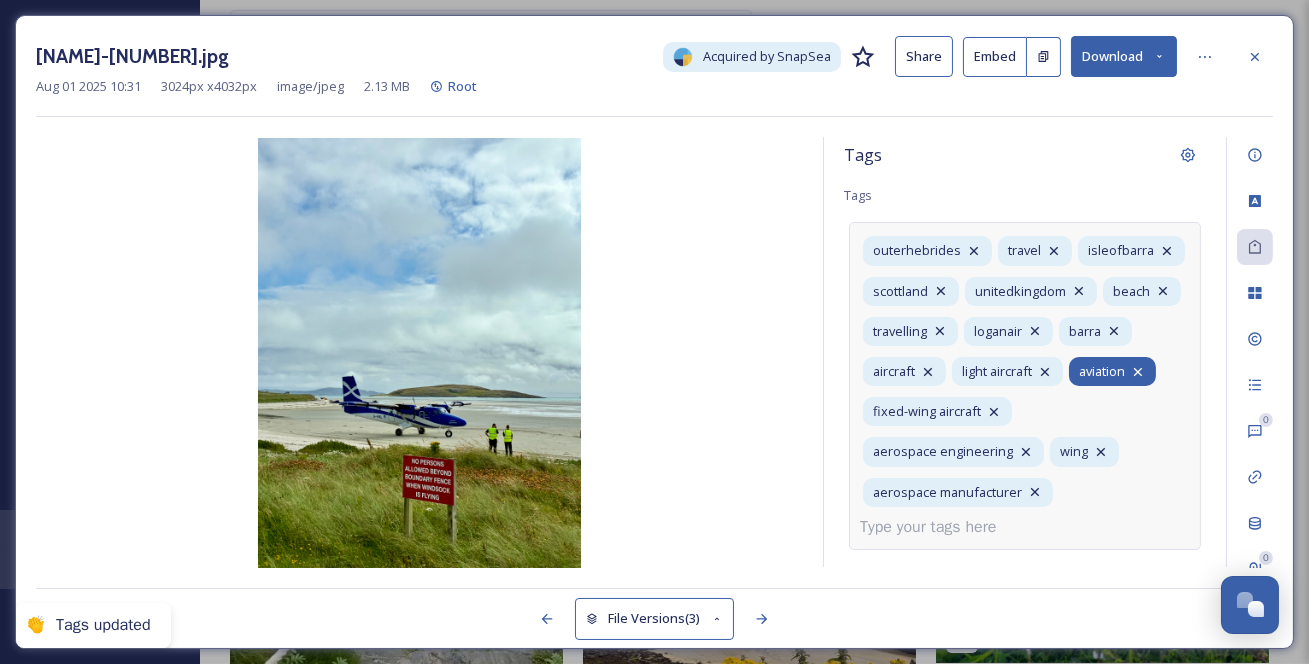 click 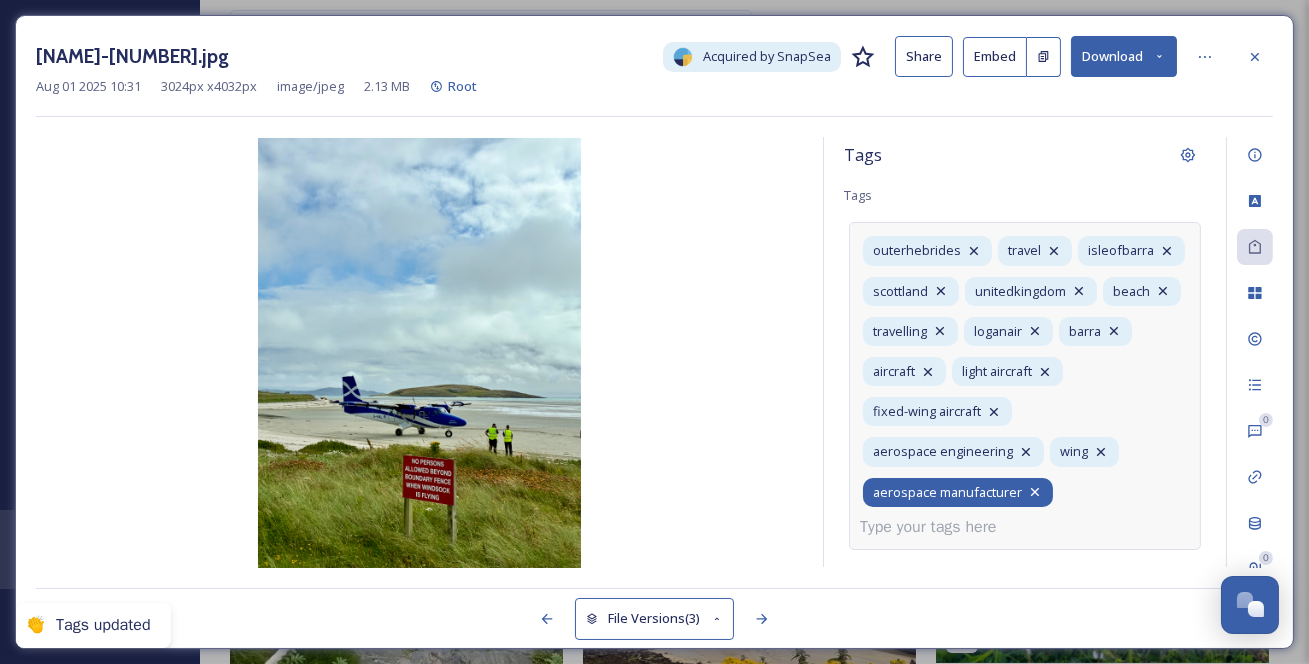 click 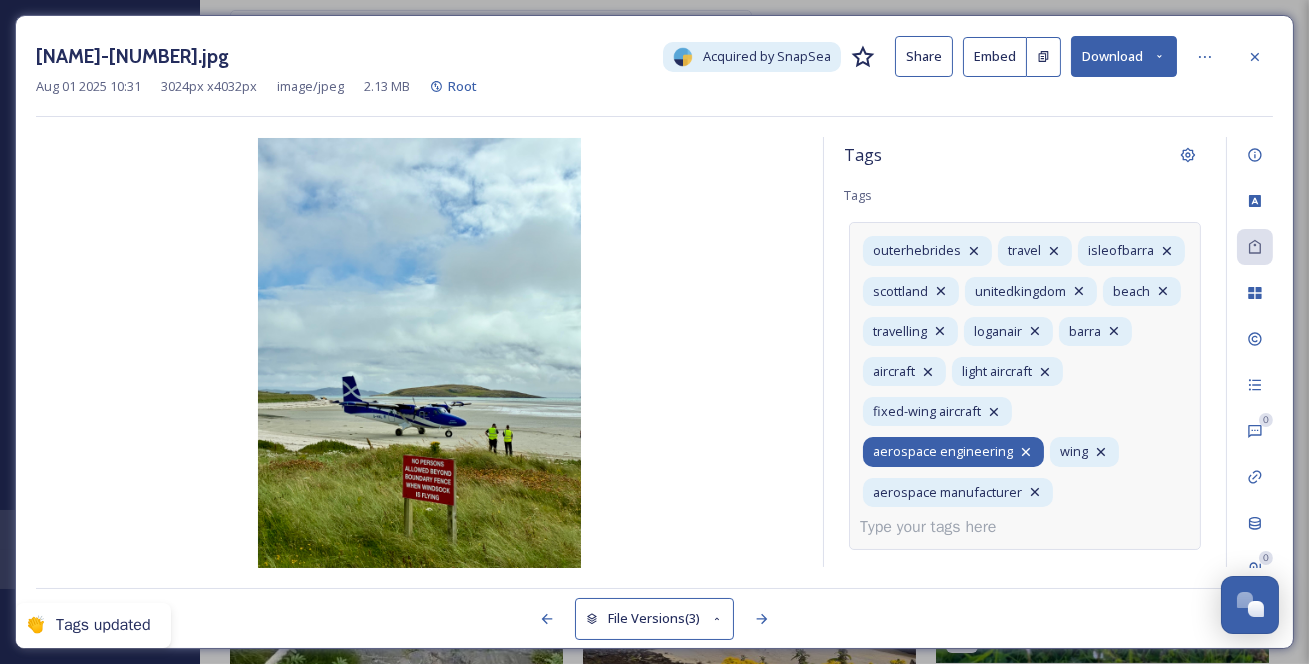 click 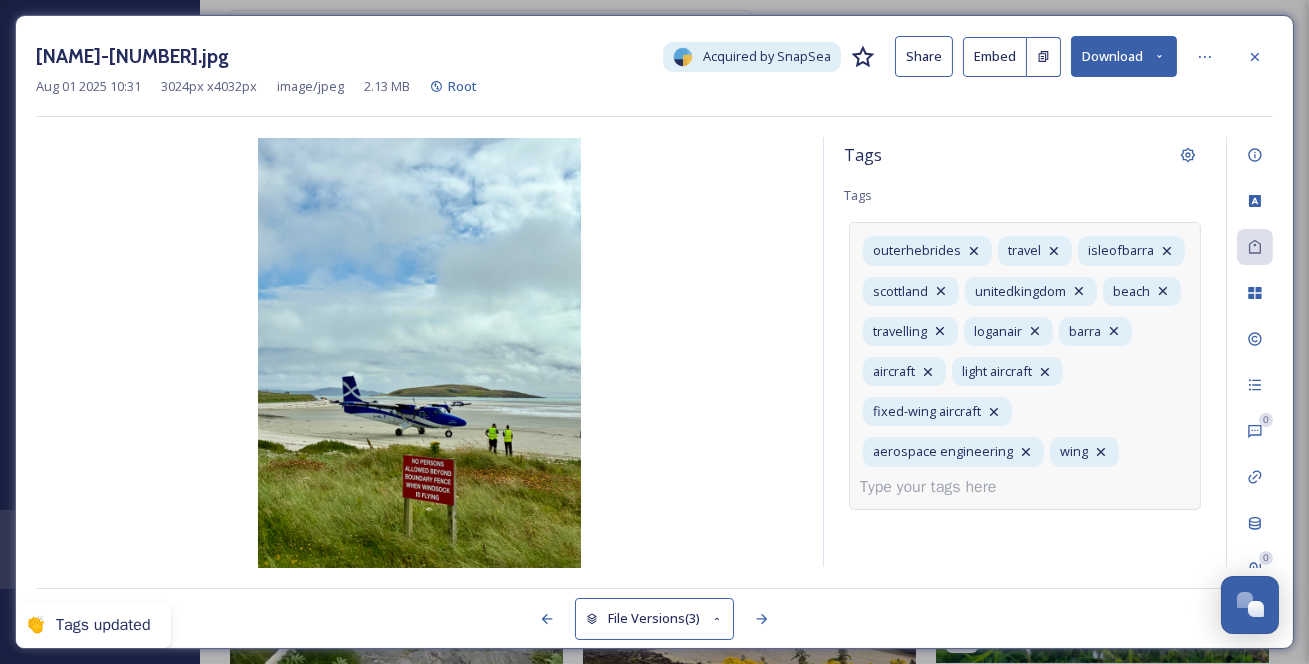 scroll, scrollTop: 32, scrollLeft: 0, axis: vertical 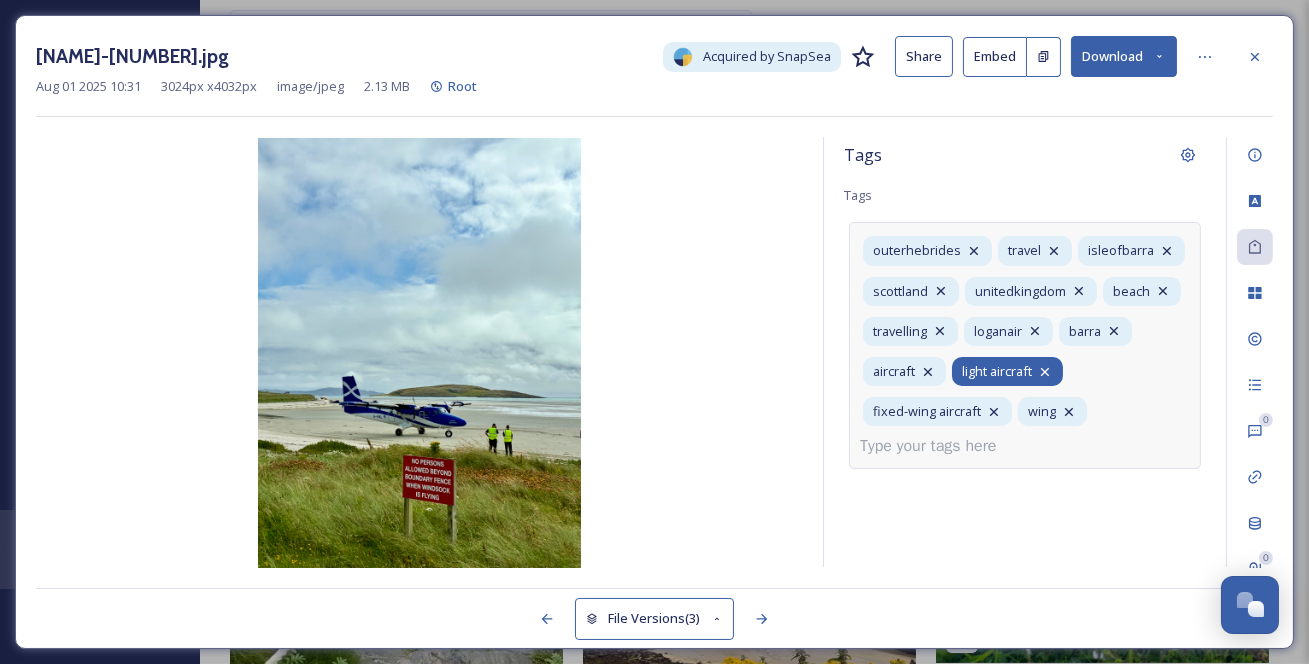 click 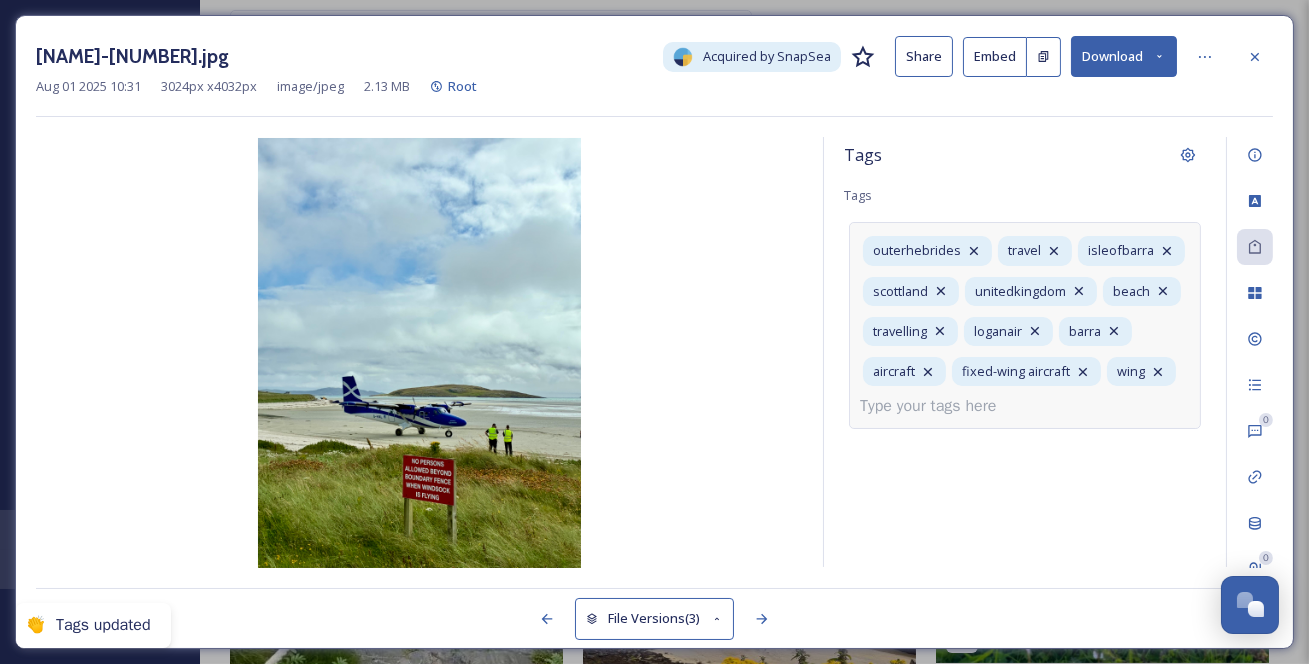 click at bounding box center (936, 406) 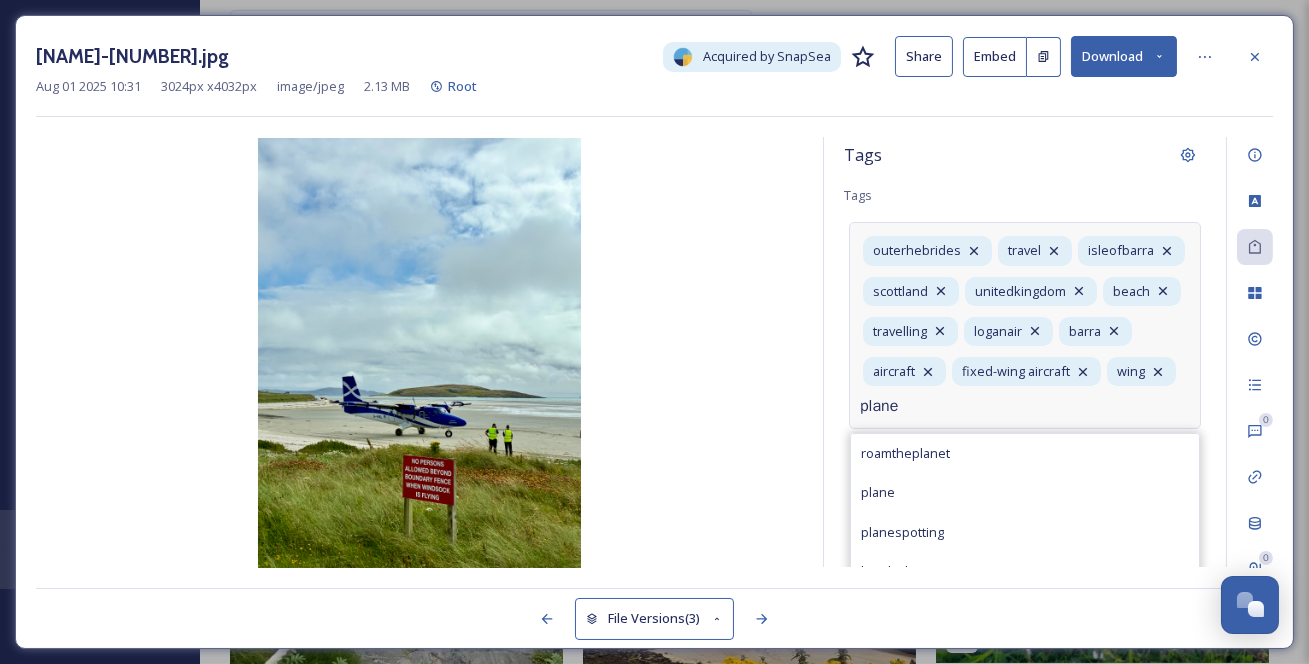 type on "plane" 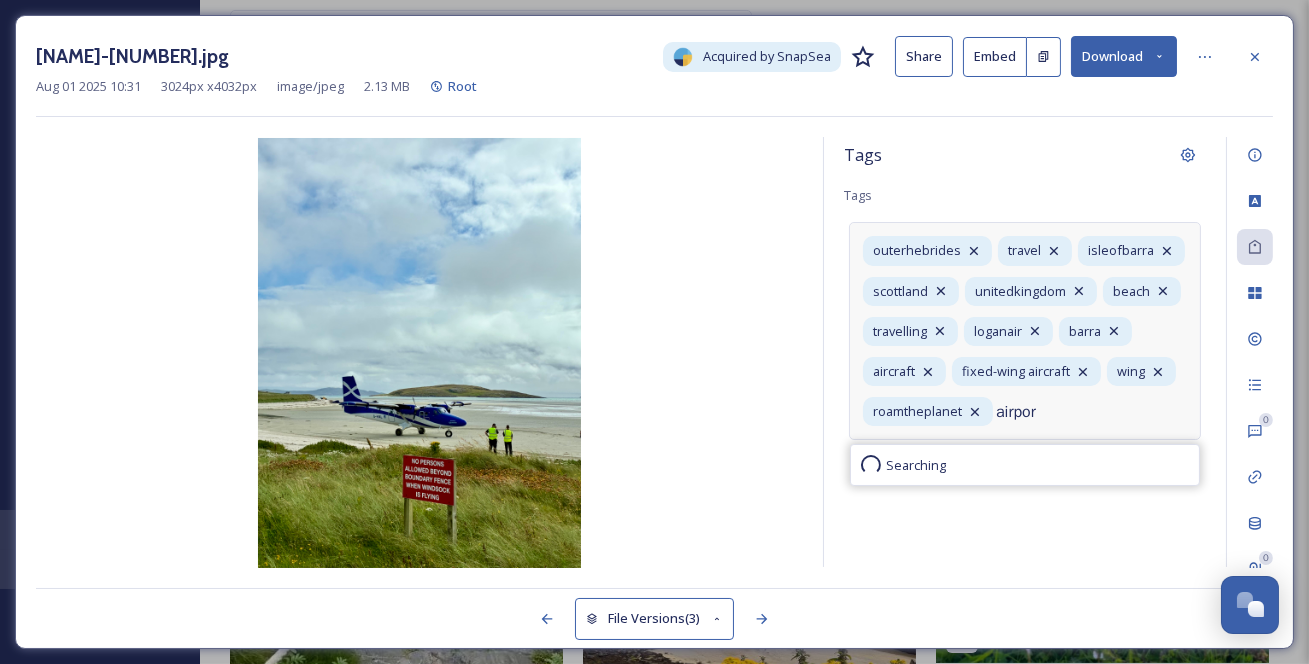 scroll, scrollTop: 14, scrollLeft: 0, axis: vertical 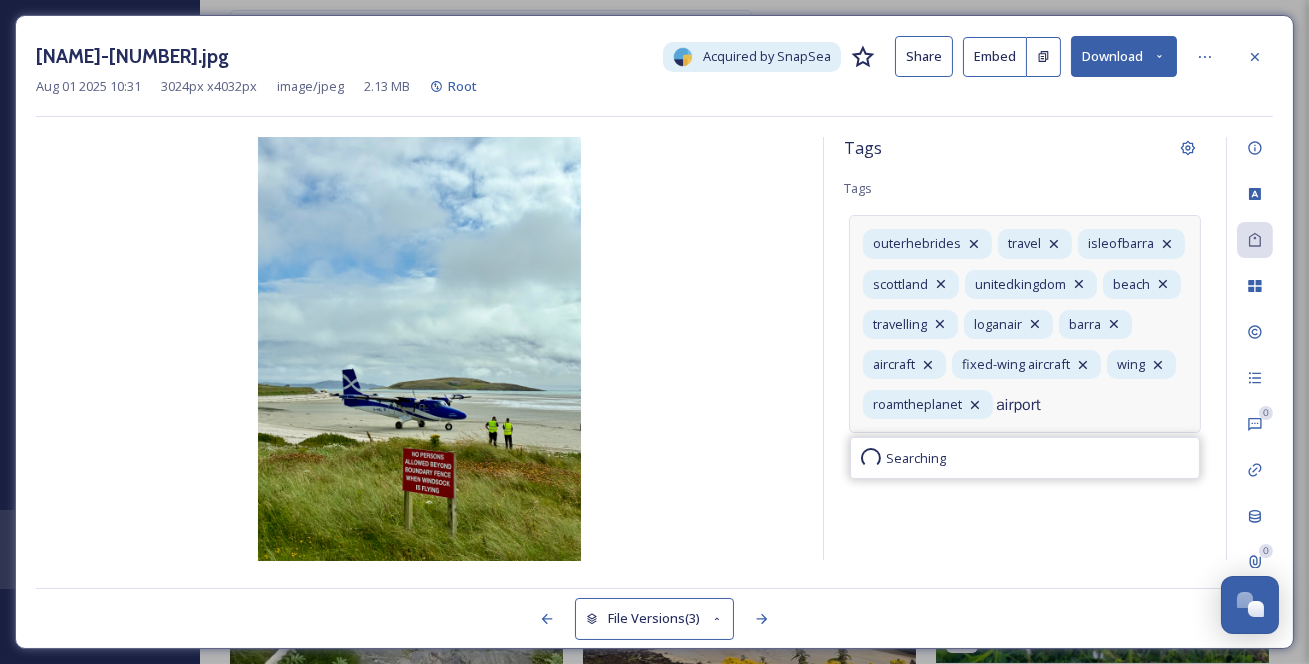 type on "airport" 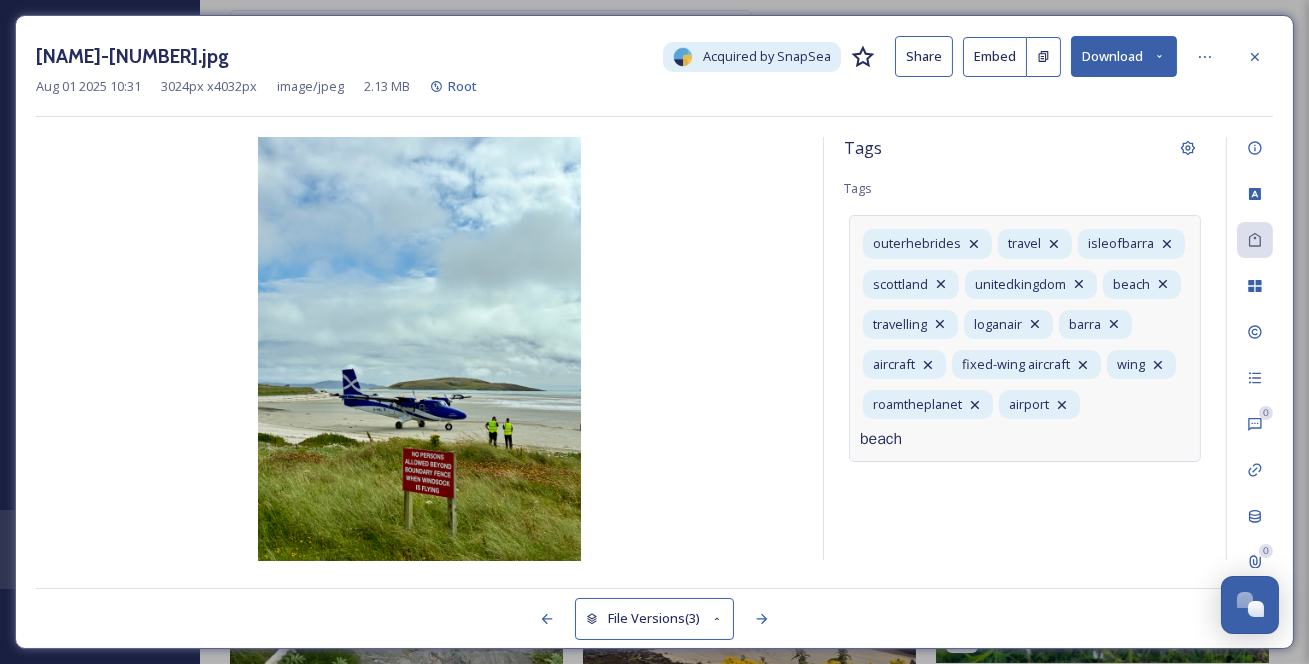 type on "beach" 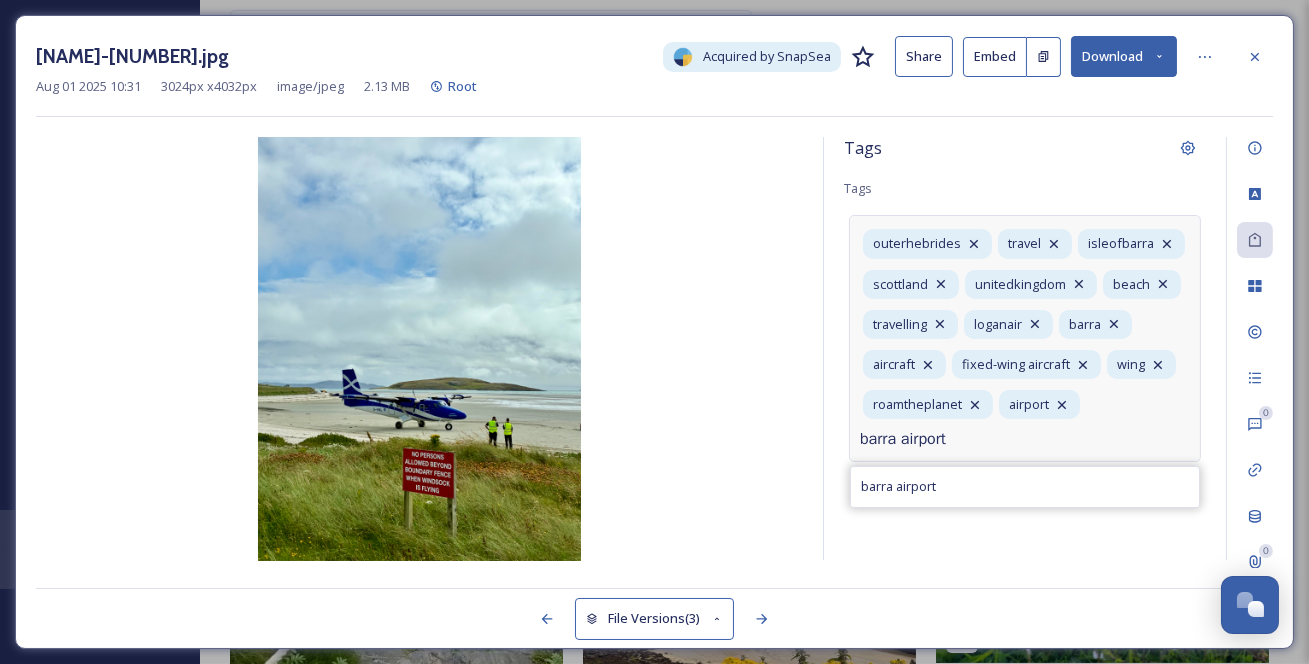 type on "barra airport" 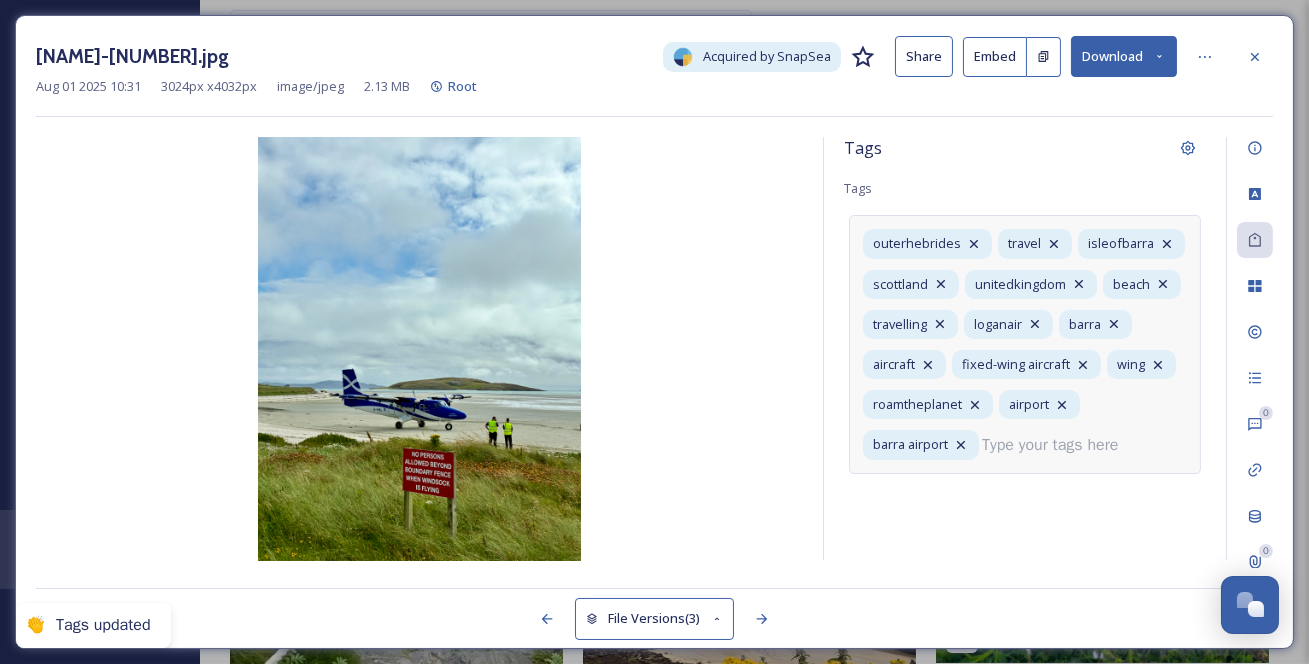 scroll, scrollTop: 52, scrollLeft: 0, axis: vertical 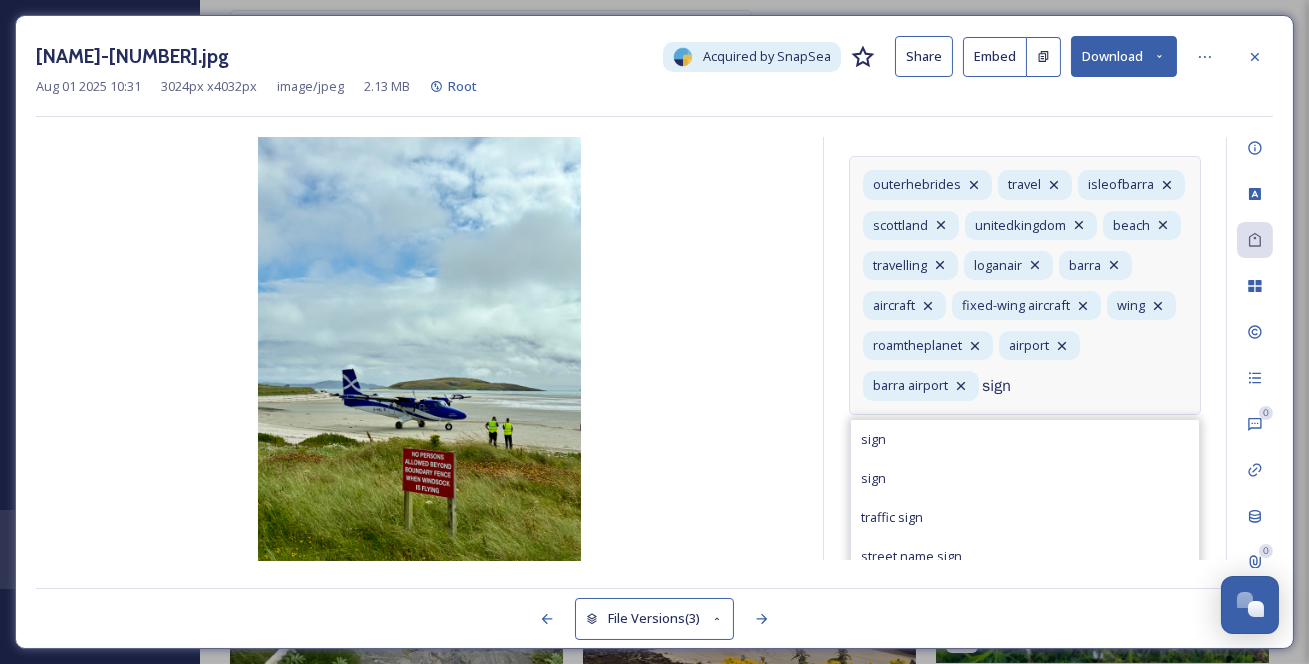 type on "sign" 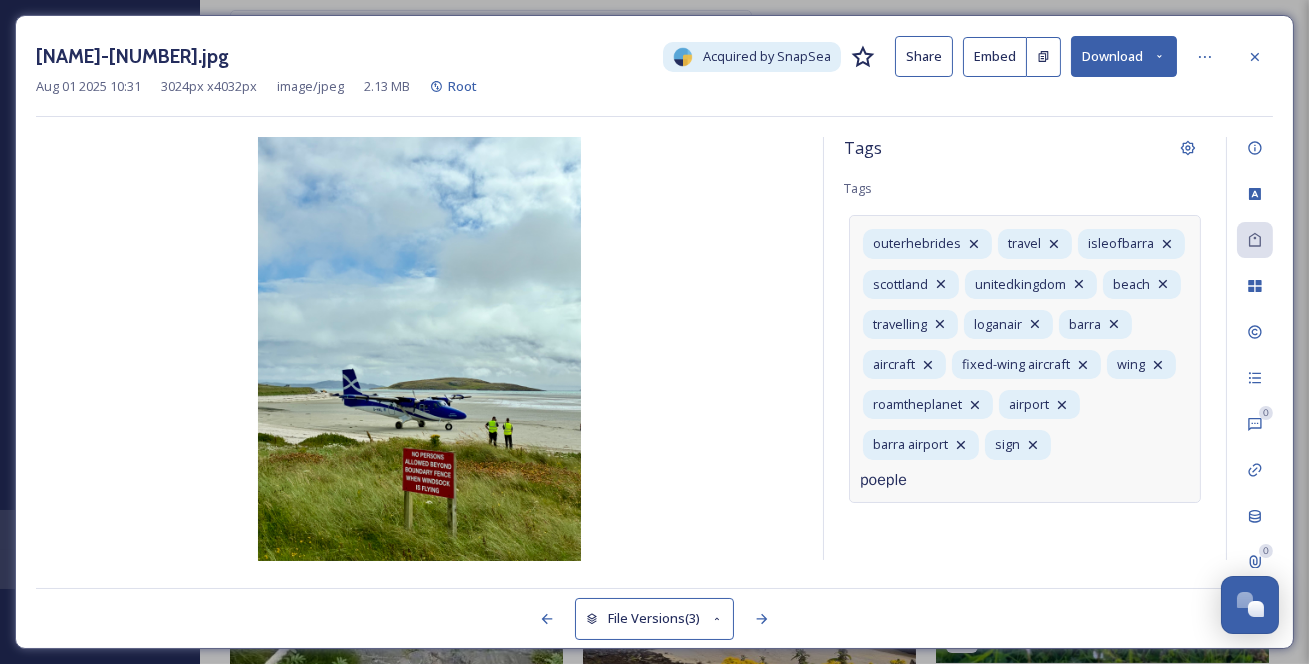 type on "poeple" 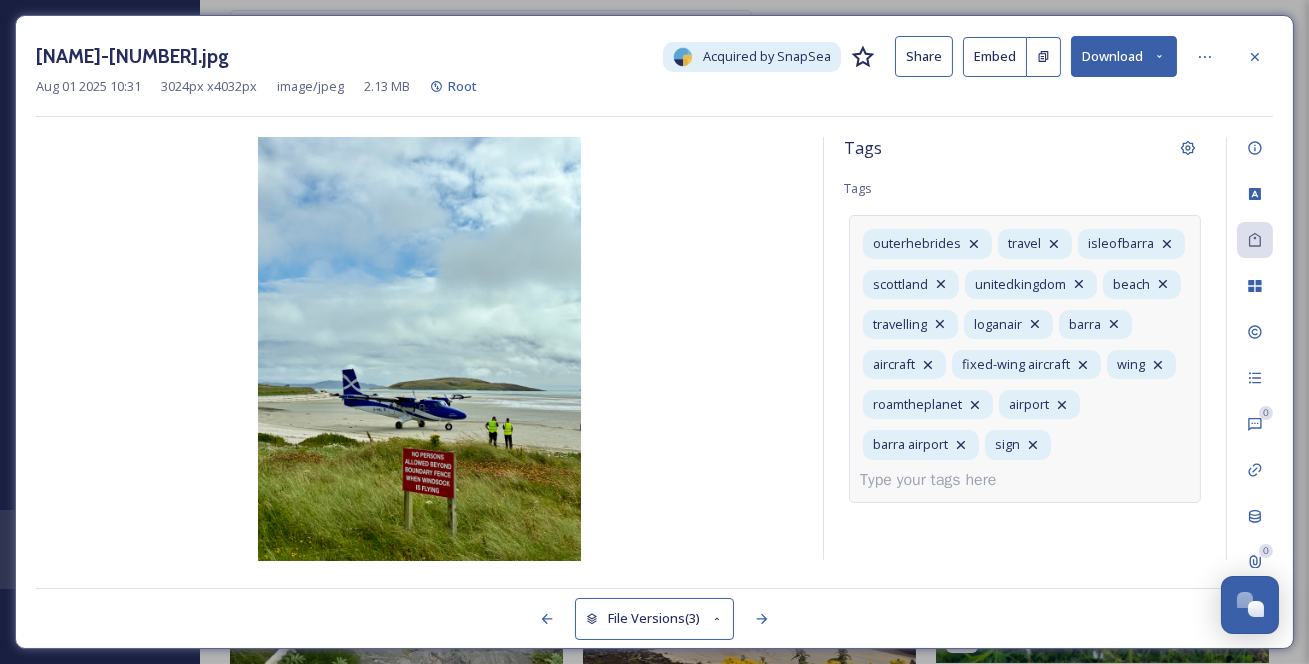 scroll, scrollTop: 77, scrollLeft: 0, axis: vertical 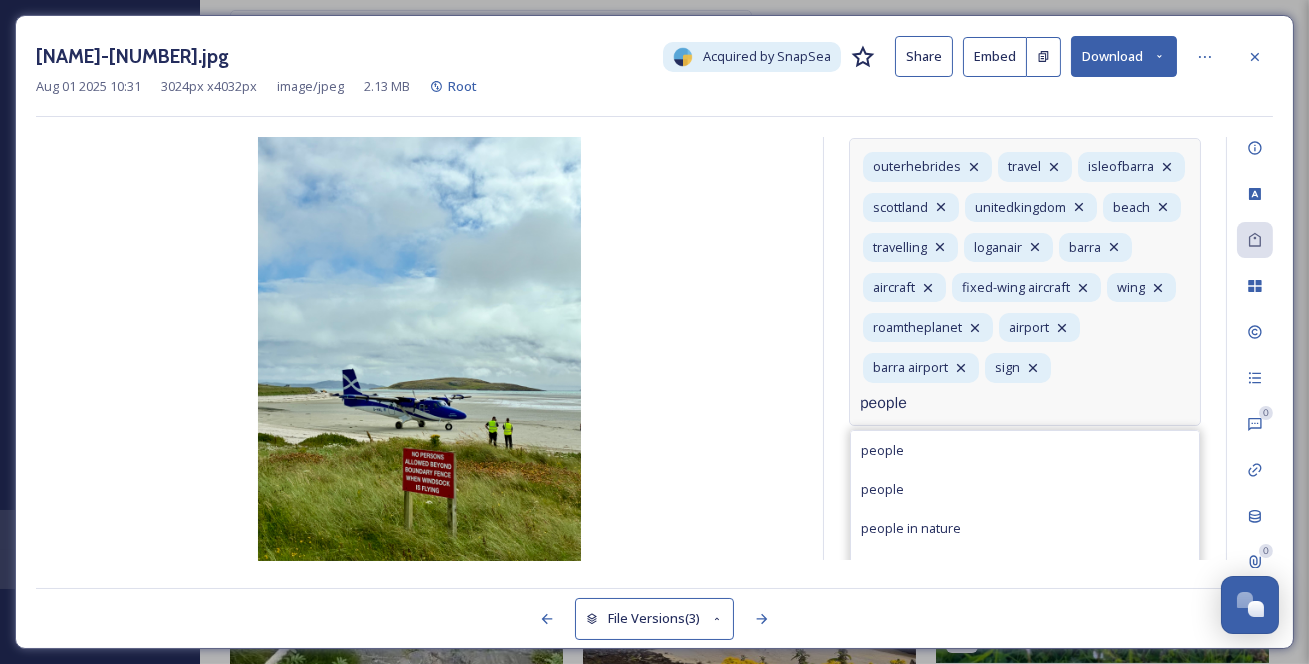 type on "people" 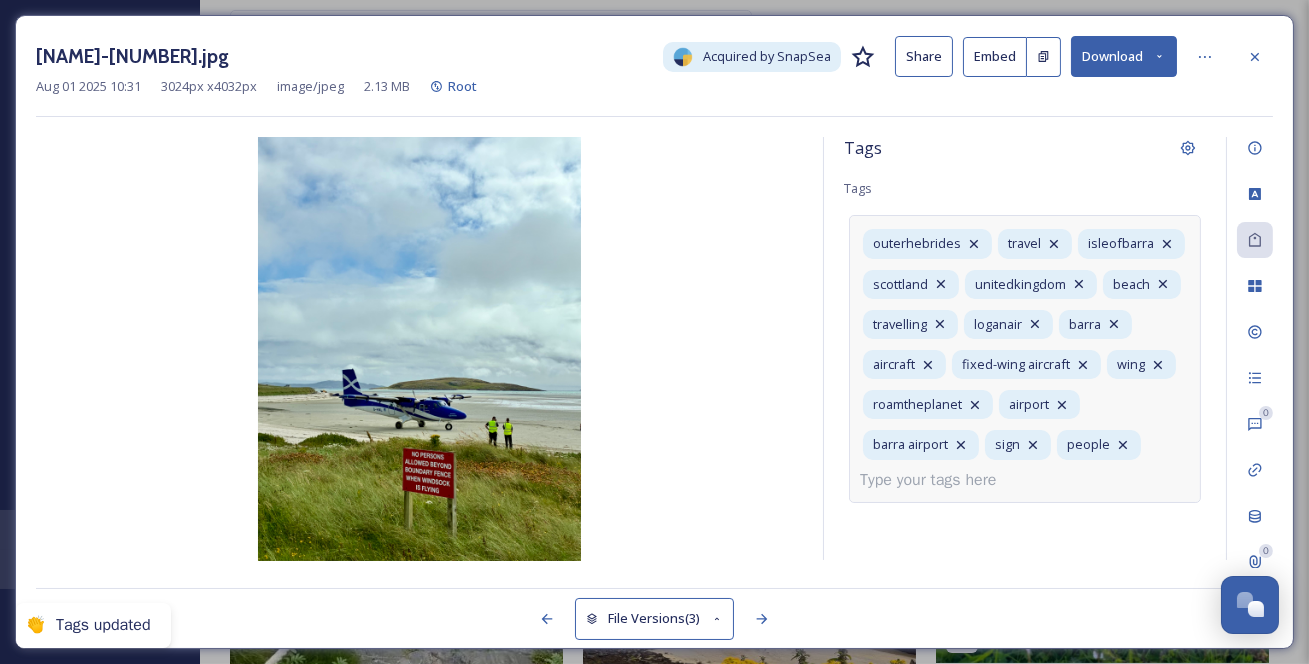 scroll, scrollTop: 52, scrollLeft: 0, axis: vertical 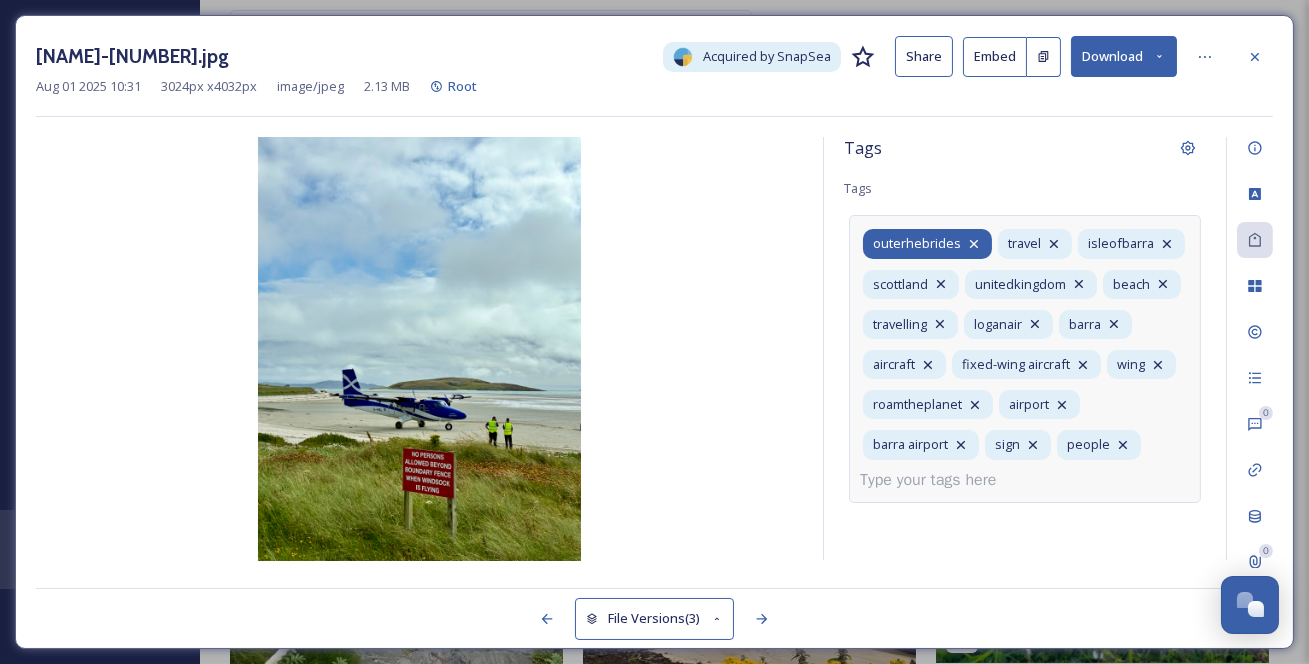 click 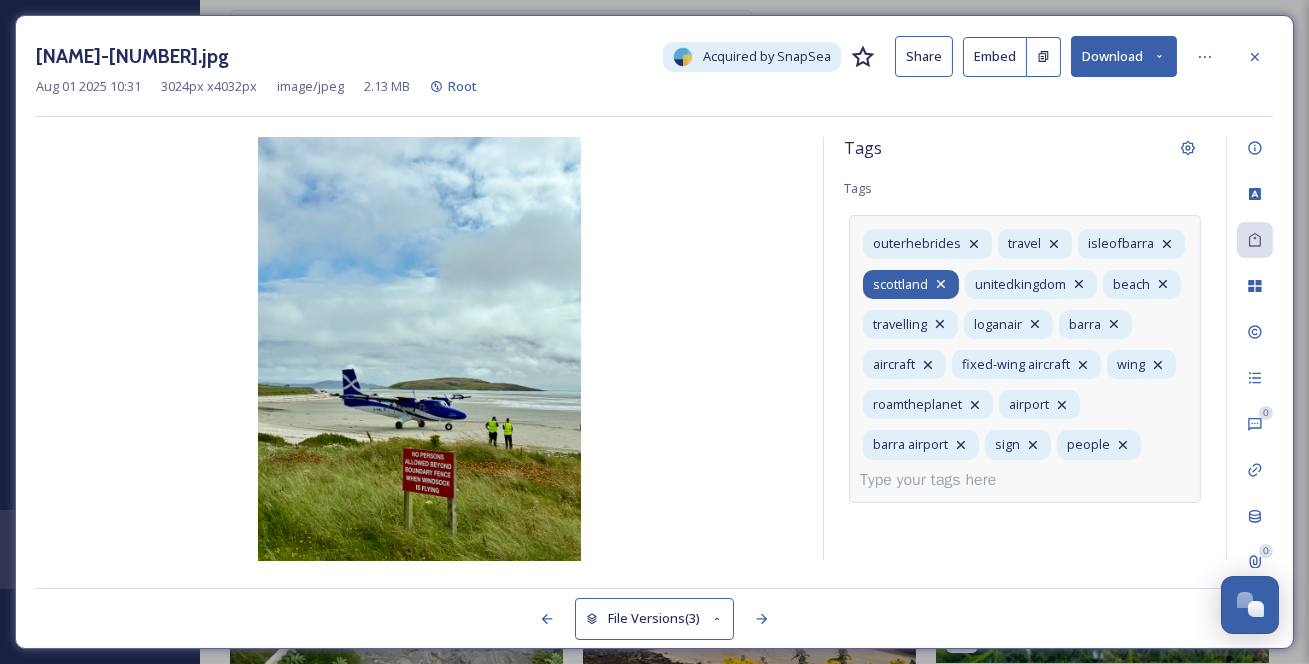 click 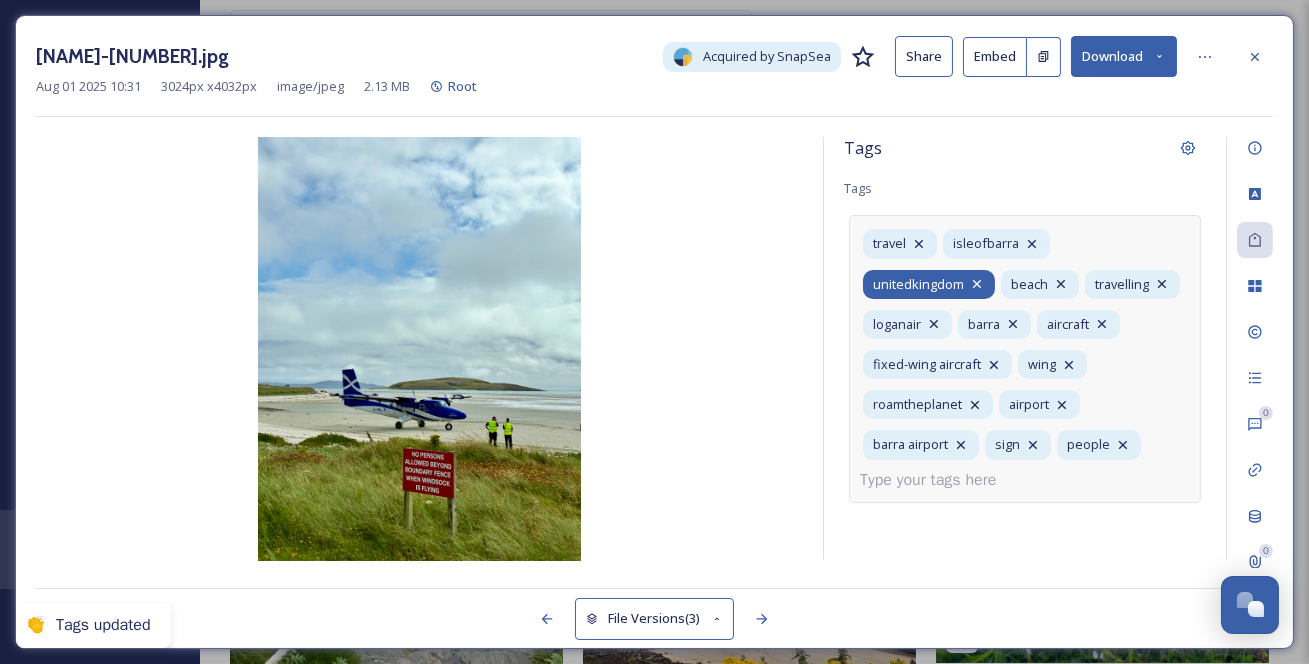 click 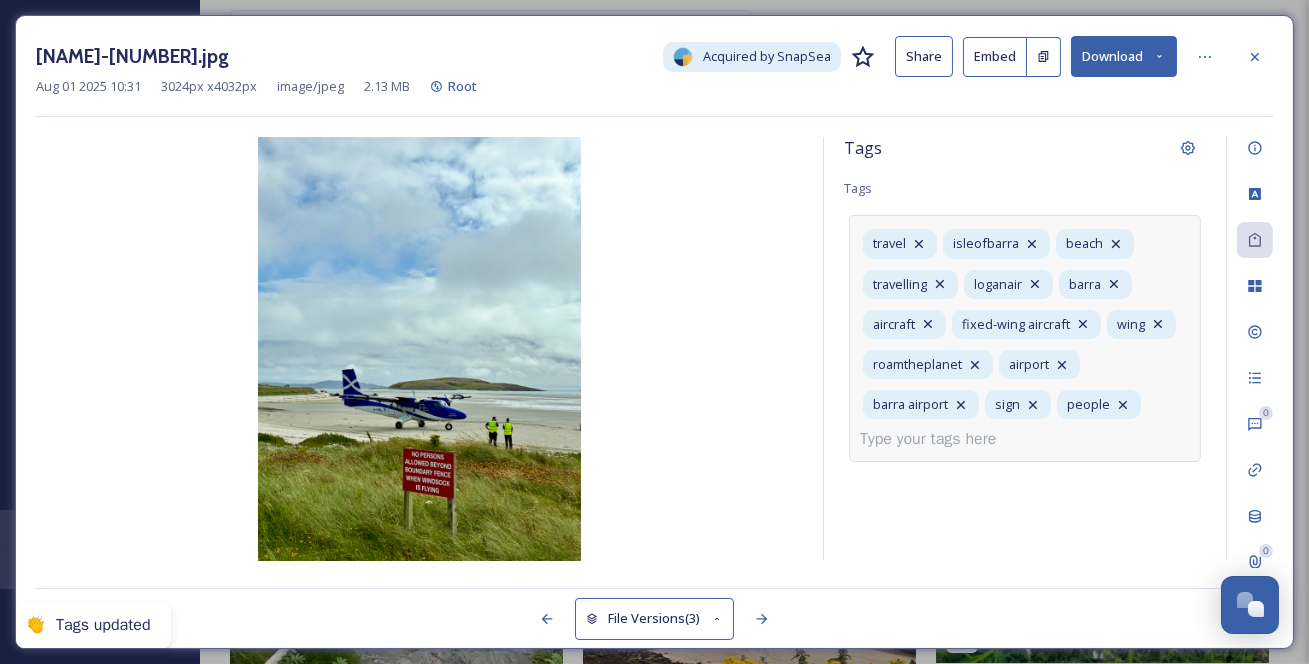 click on "travel isleofbarra beach travelling loganair barra aircraft fixed-wing aircraft wing roamtheplanet airport barra airport sign people" at bounding box center [1025, 338] 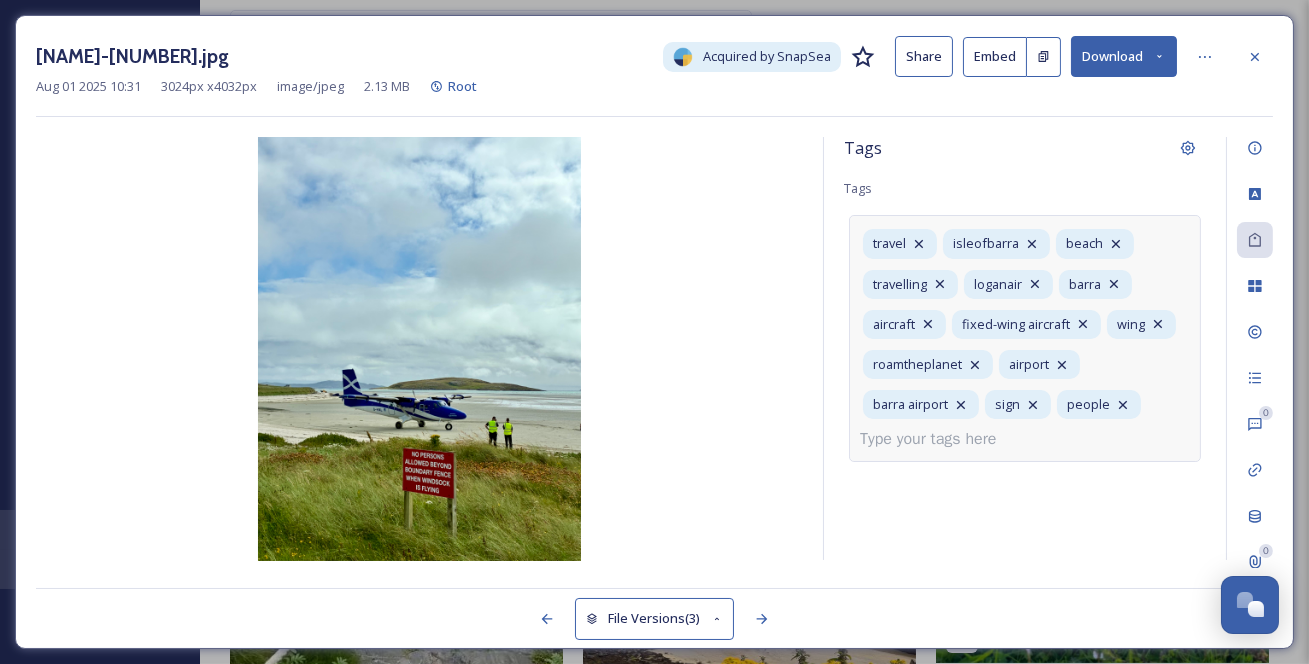 click on "travel isleofbarra beach travelling loganair barra aircraft fixed-wing aircraft wing roamtheplanet airport barra airport sign people" at bounding box center [1025, 338] 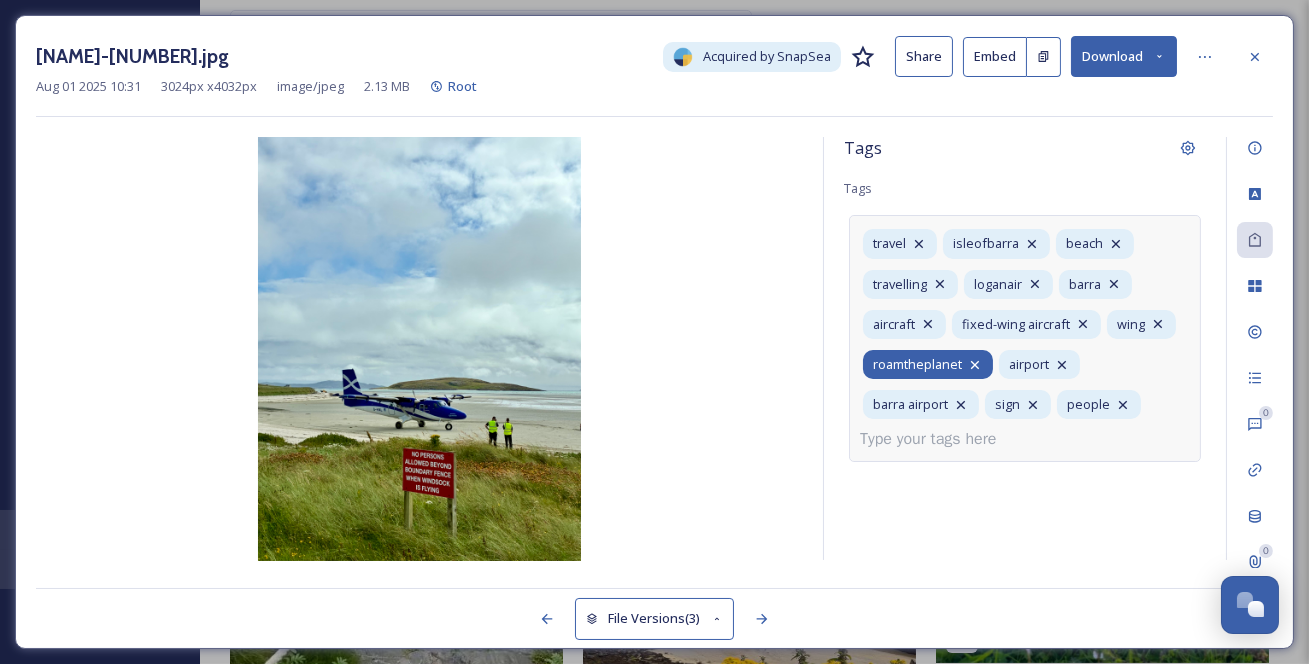 click 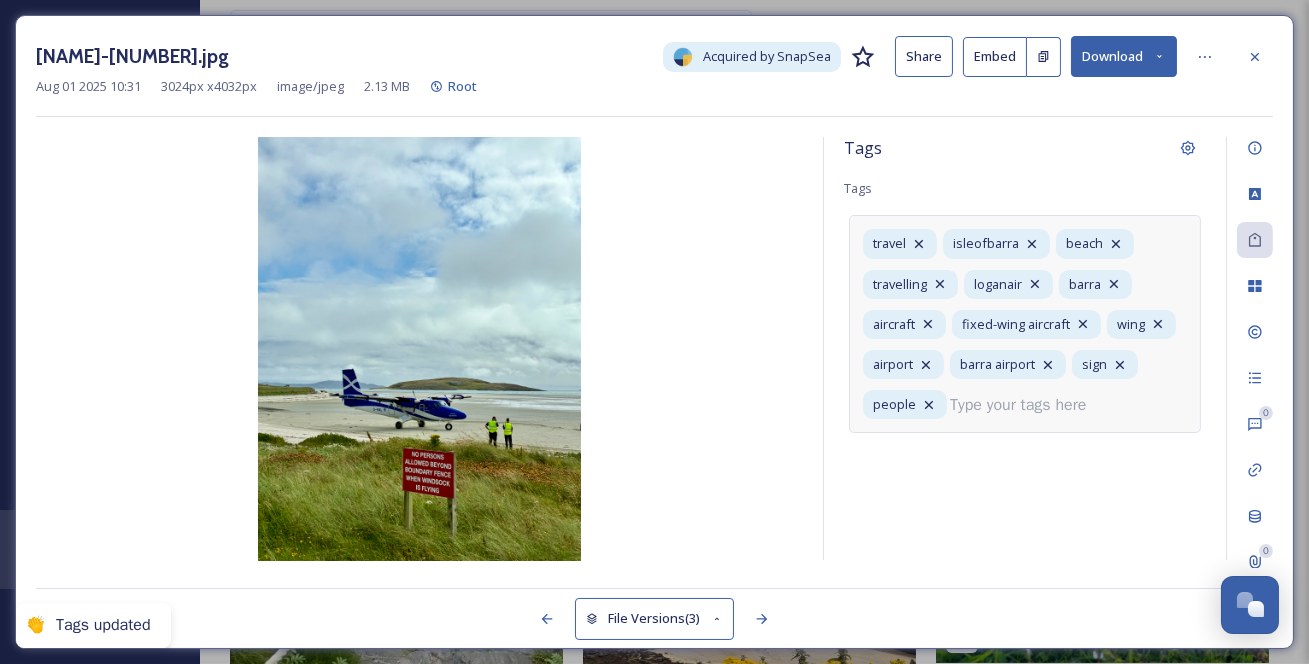 click at bounding box center (1026, 405) 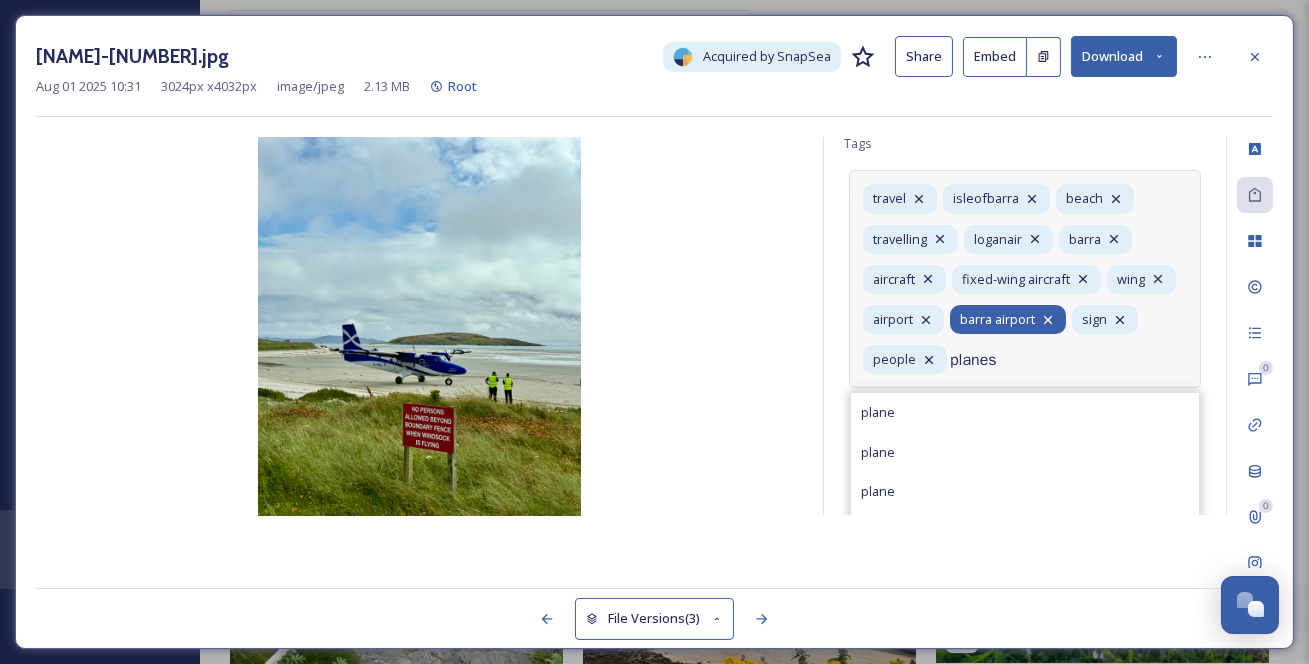 scroll, scrollTop: 7, scrollLeft: 0, axis: vertical 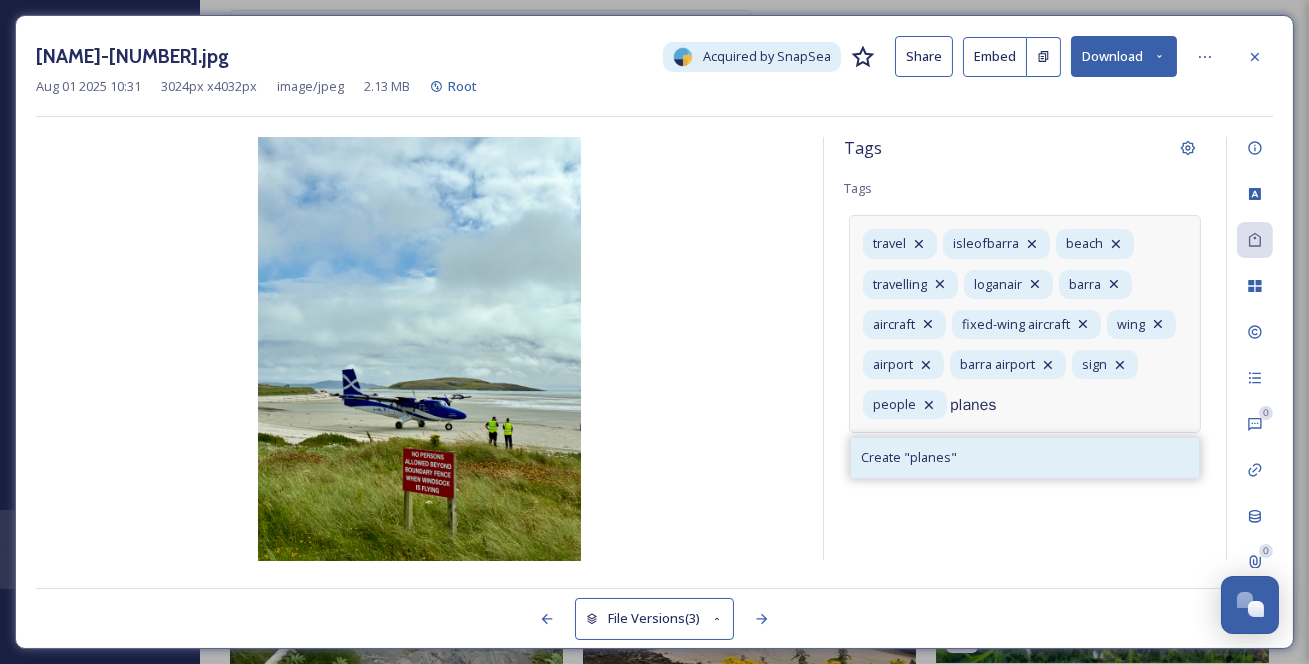 type on "planes" 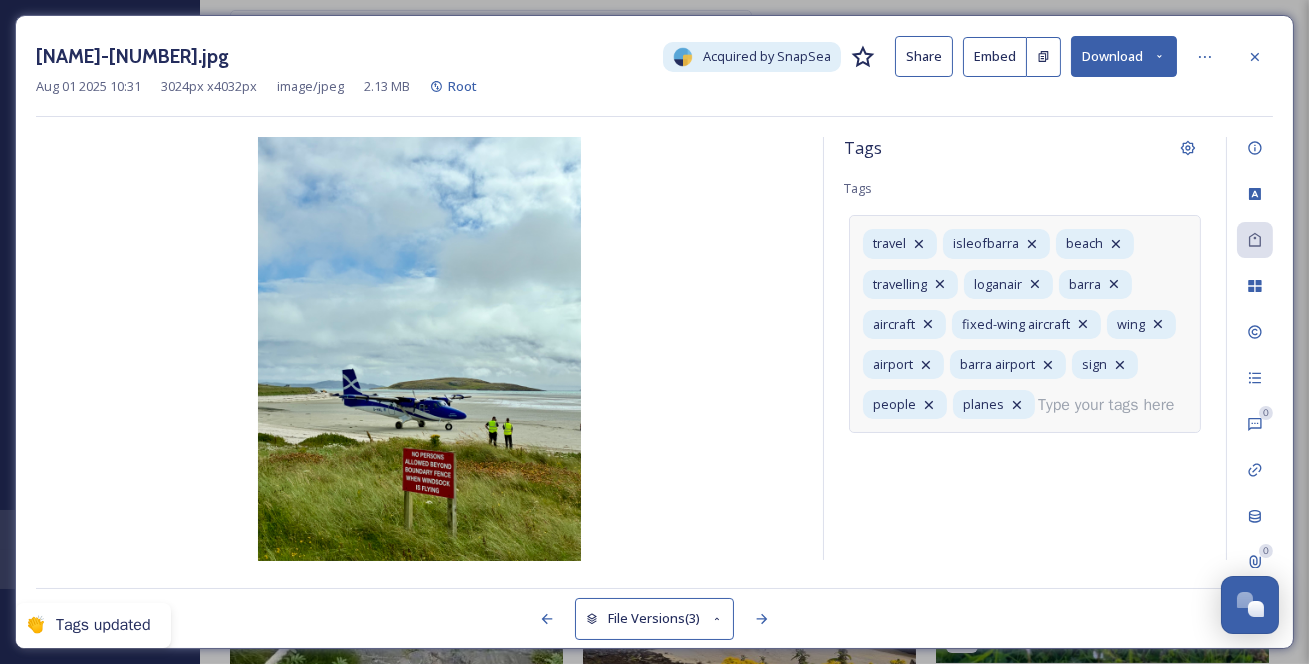 drag, startPoint x: 975, startPoint y: 479, endPoint x: 1006, endPoint y: 474, distance: 31.400637 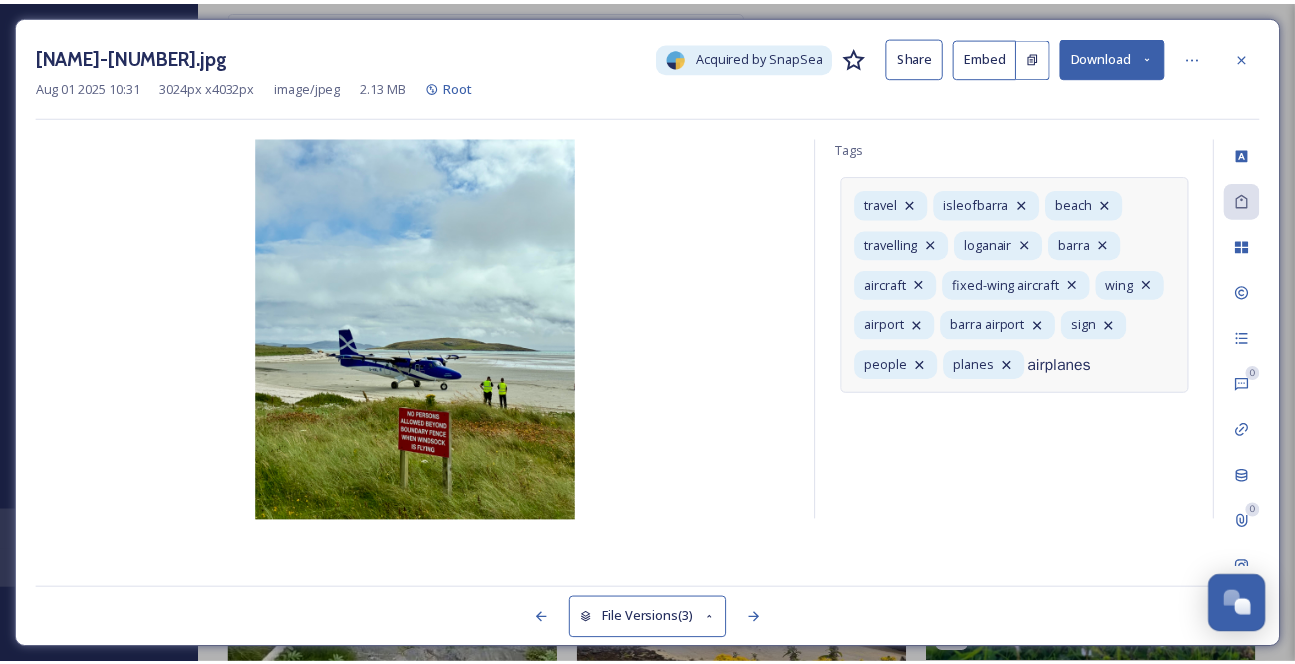 scroll, scrollTop: 7, scrollLeft: 0, axis: vertical 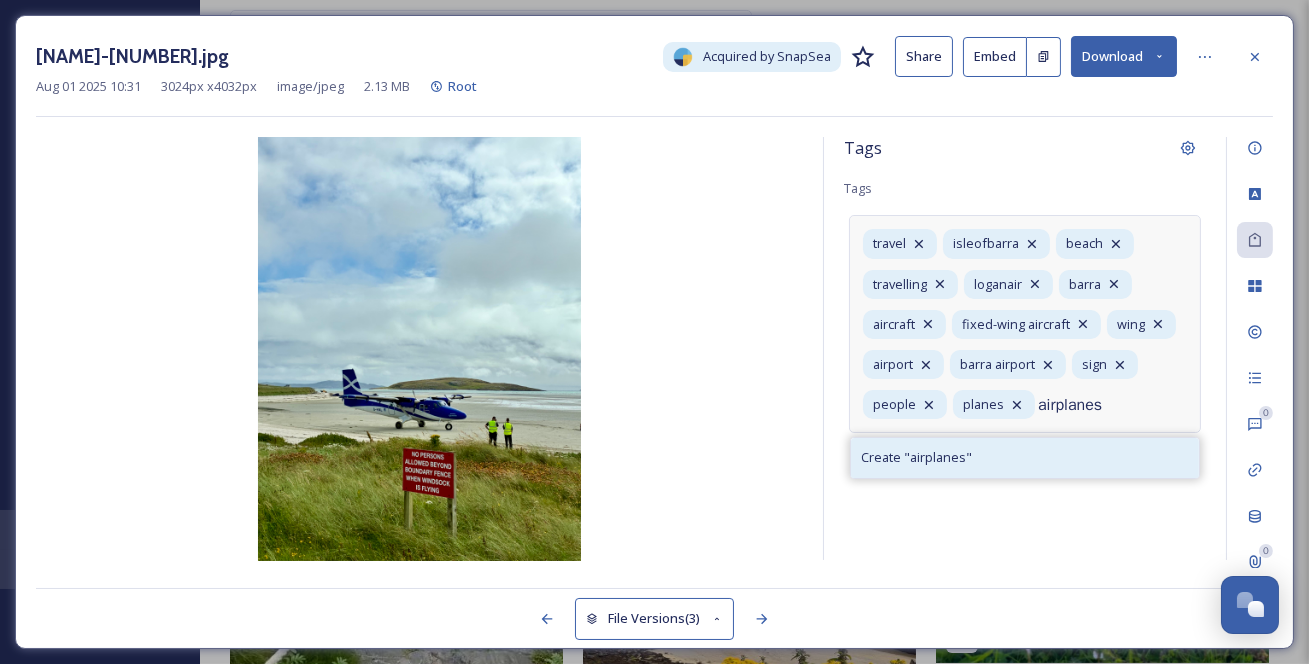 type on "airplanes" 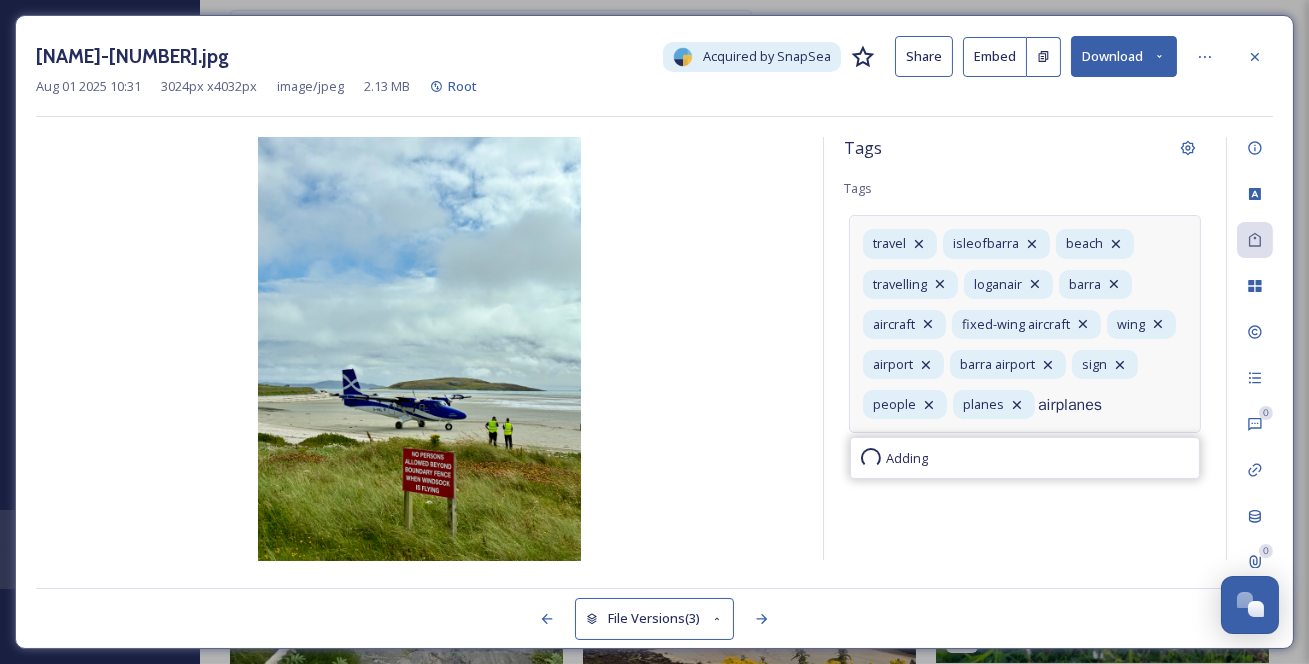 type 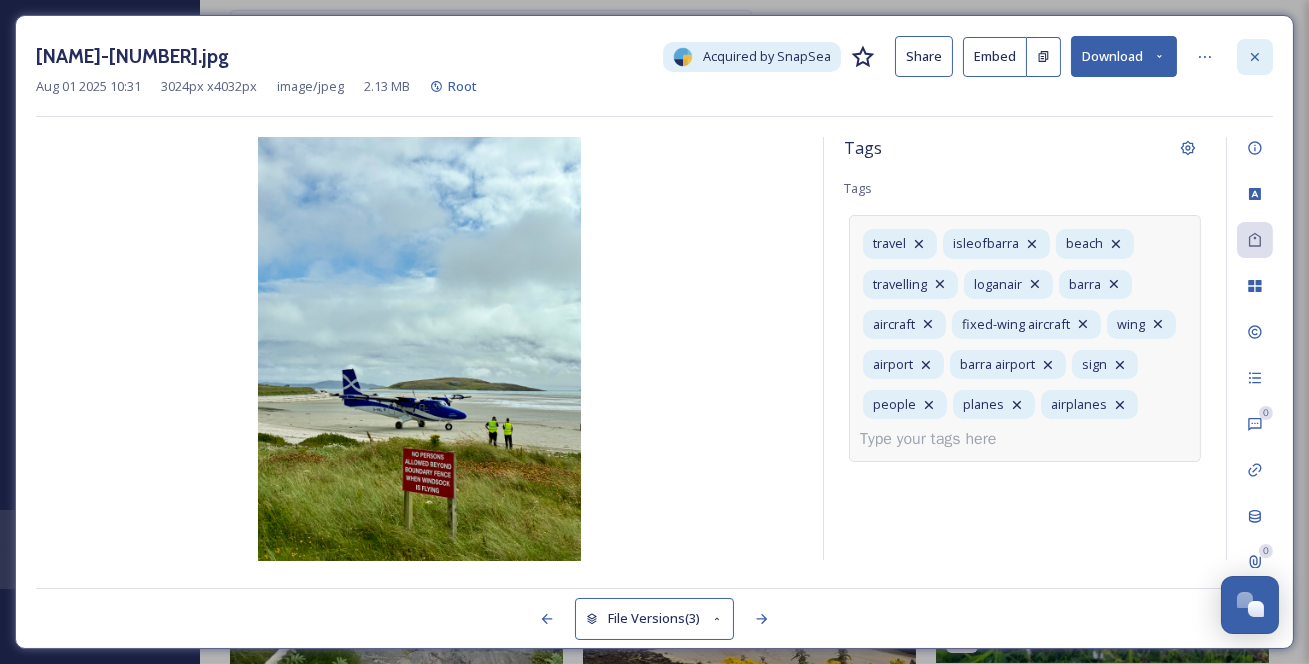 click 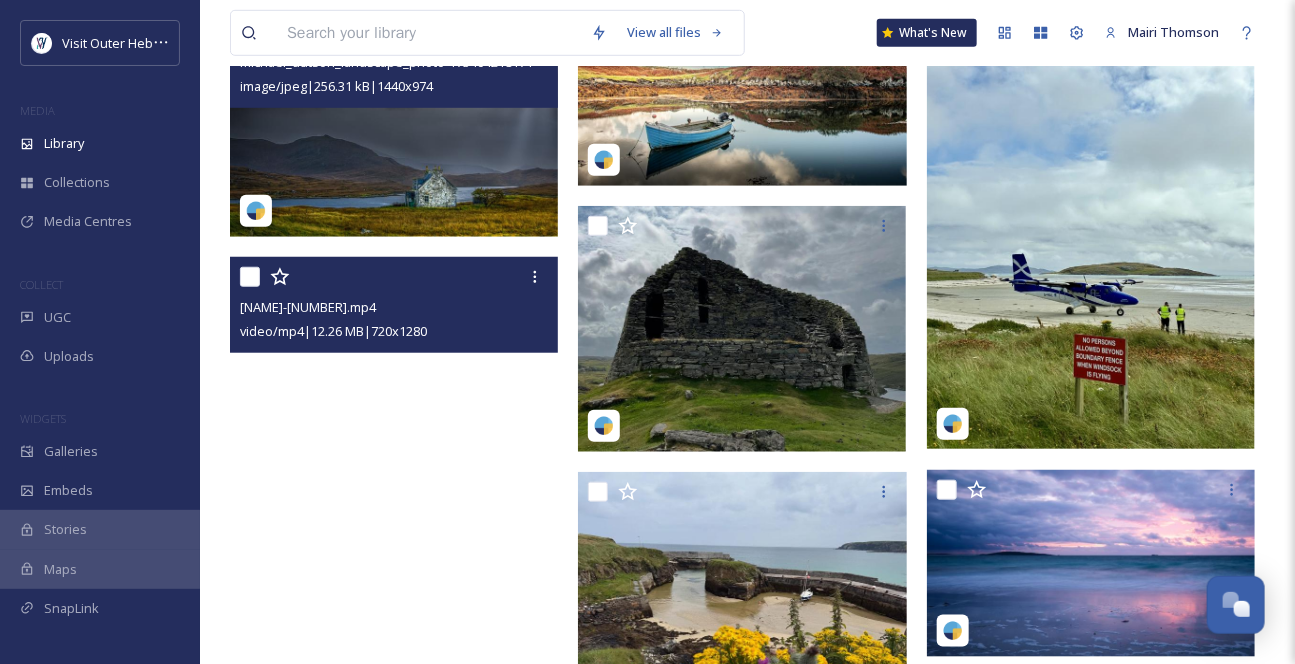 scroll, scrollTop: 545, scrollLeft: 0, axis: vertical 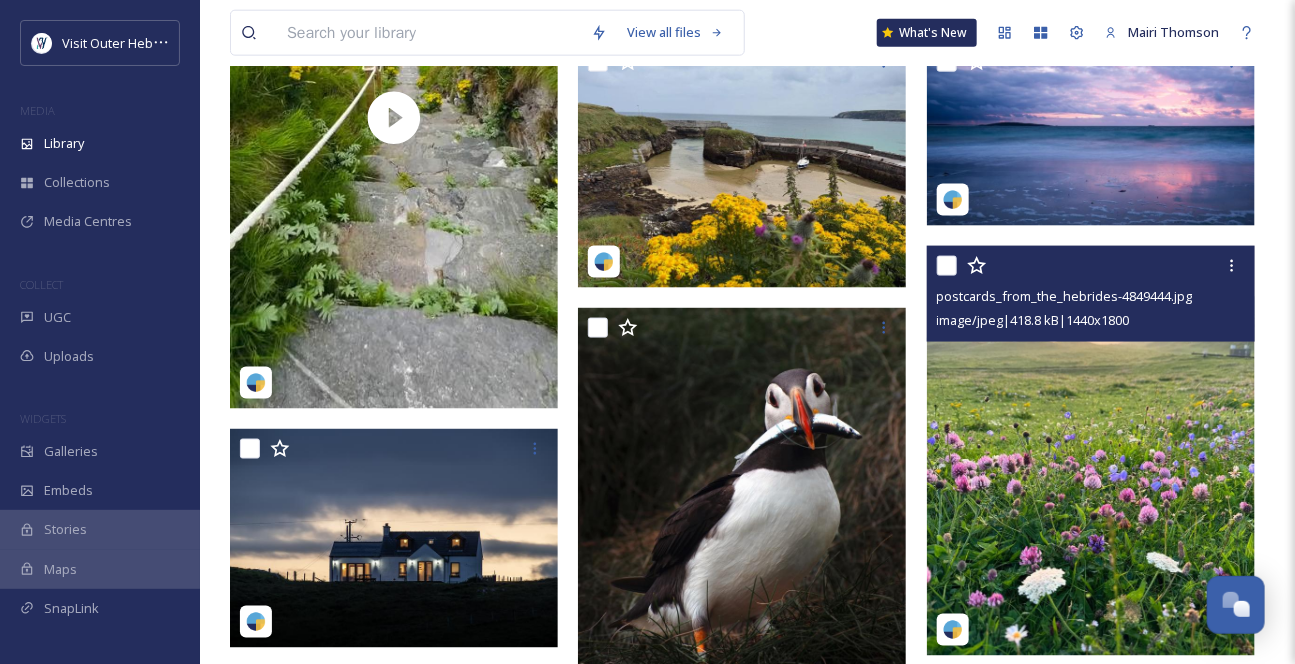 click at bounding box center (1091, 451) 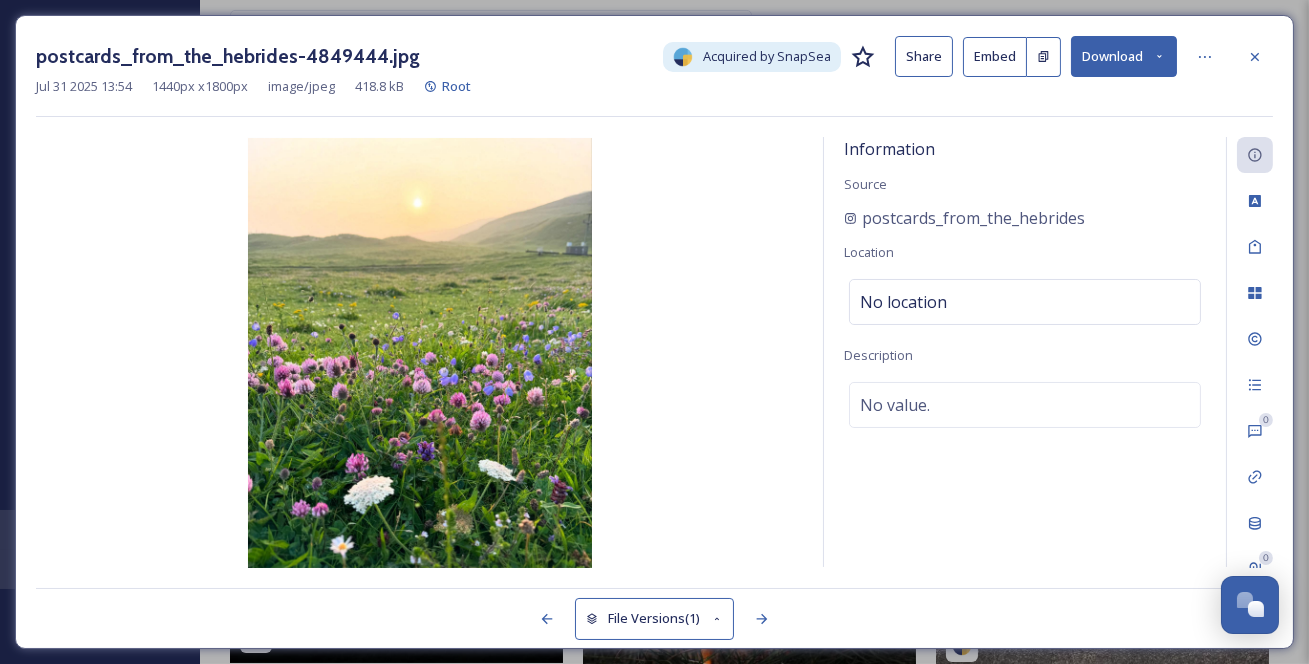 click 